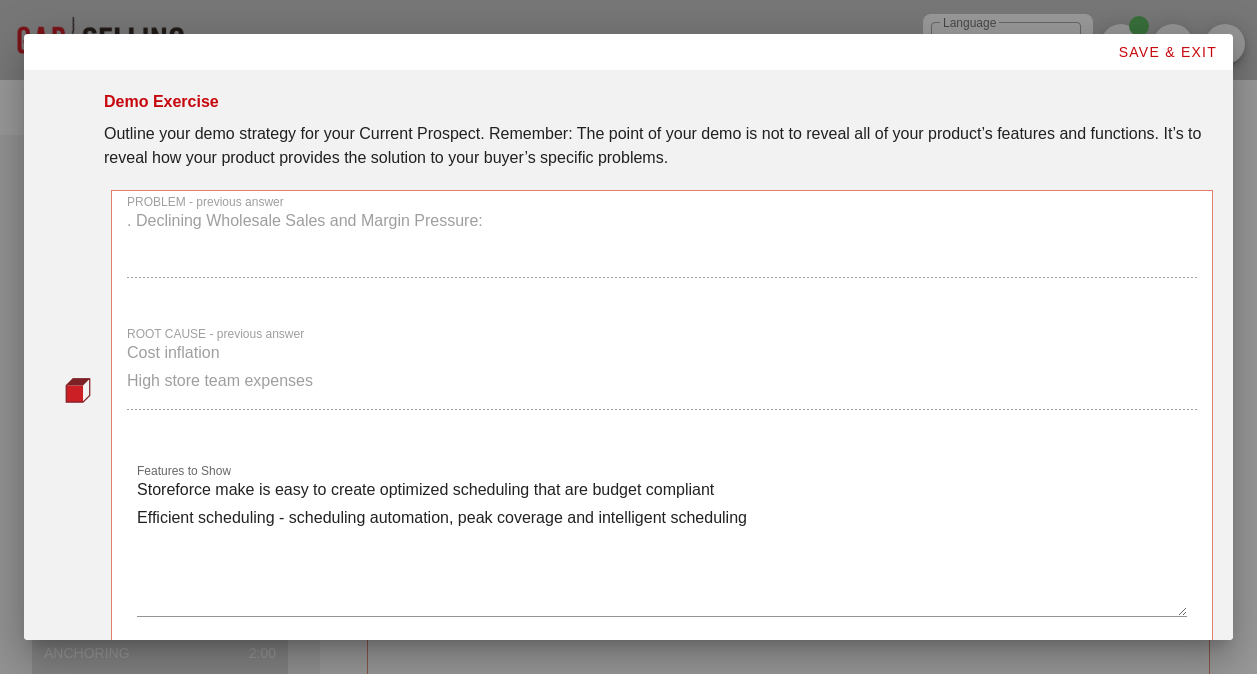 scroll, scrollTop: 0, scrollLeft: 0, axis: both 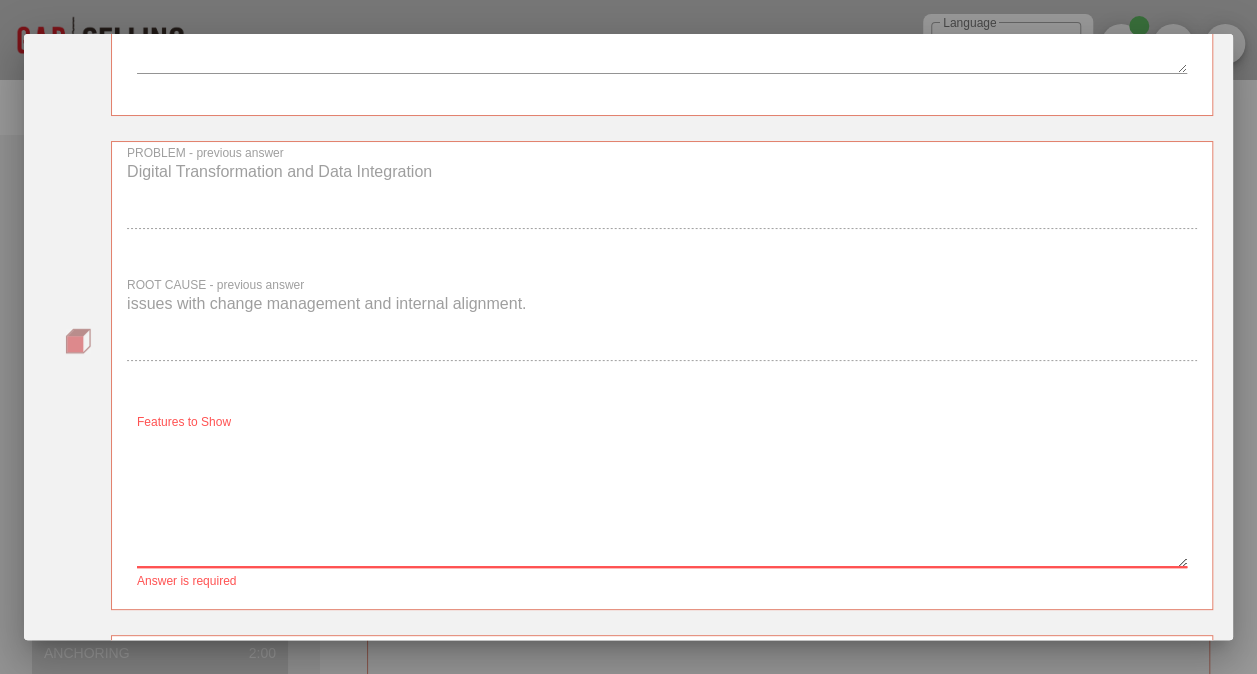 click on "Features to Show" at bounding box center (662, 497) 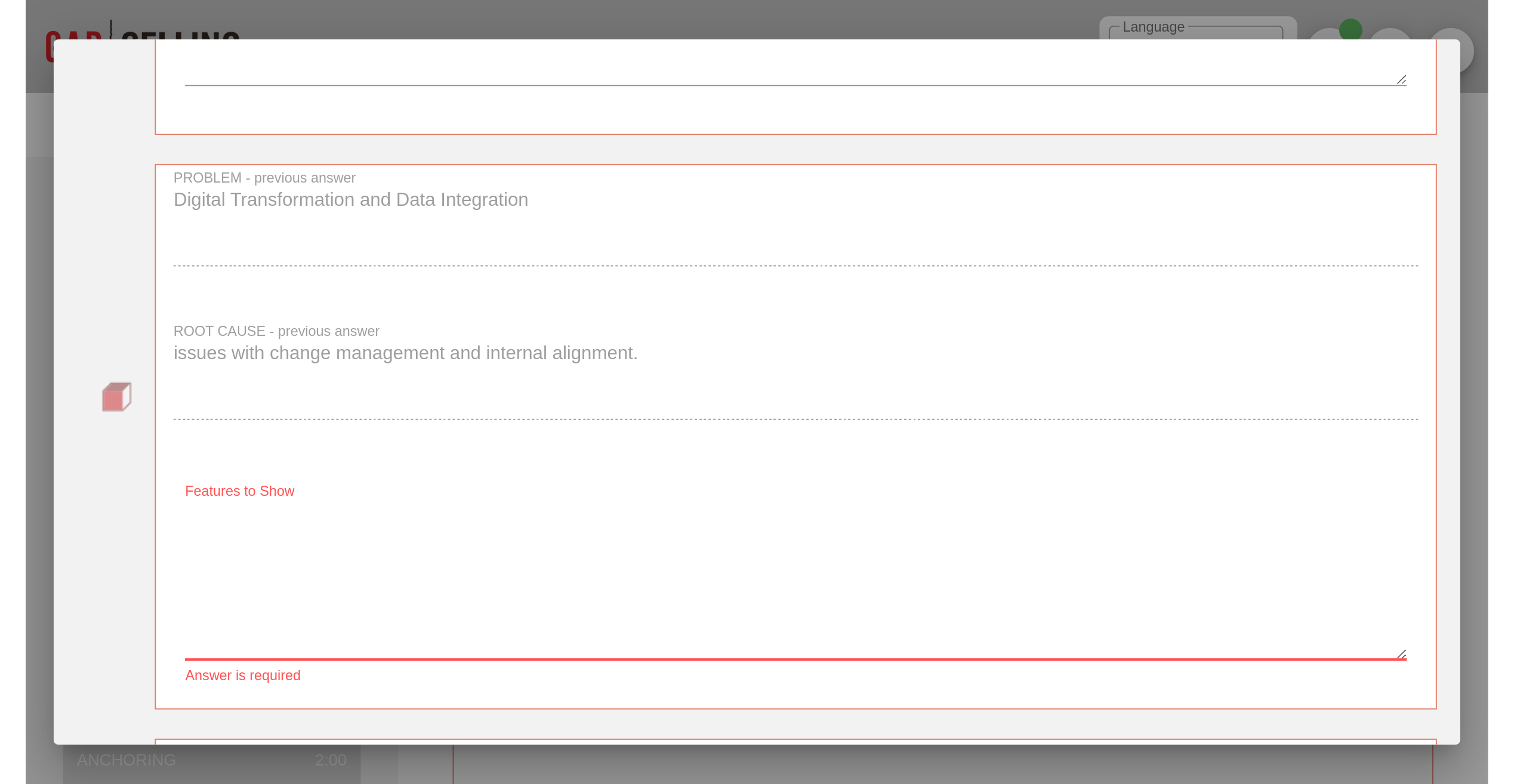 scroll, scrollTop: 1208, scrollLeft: 0, axis: vertical 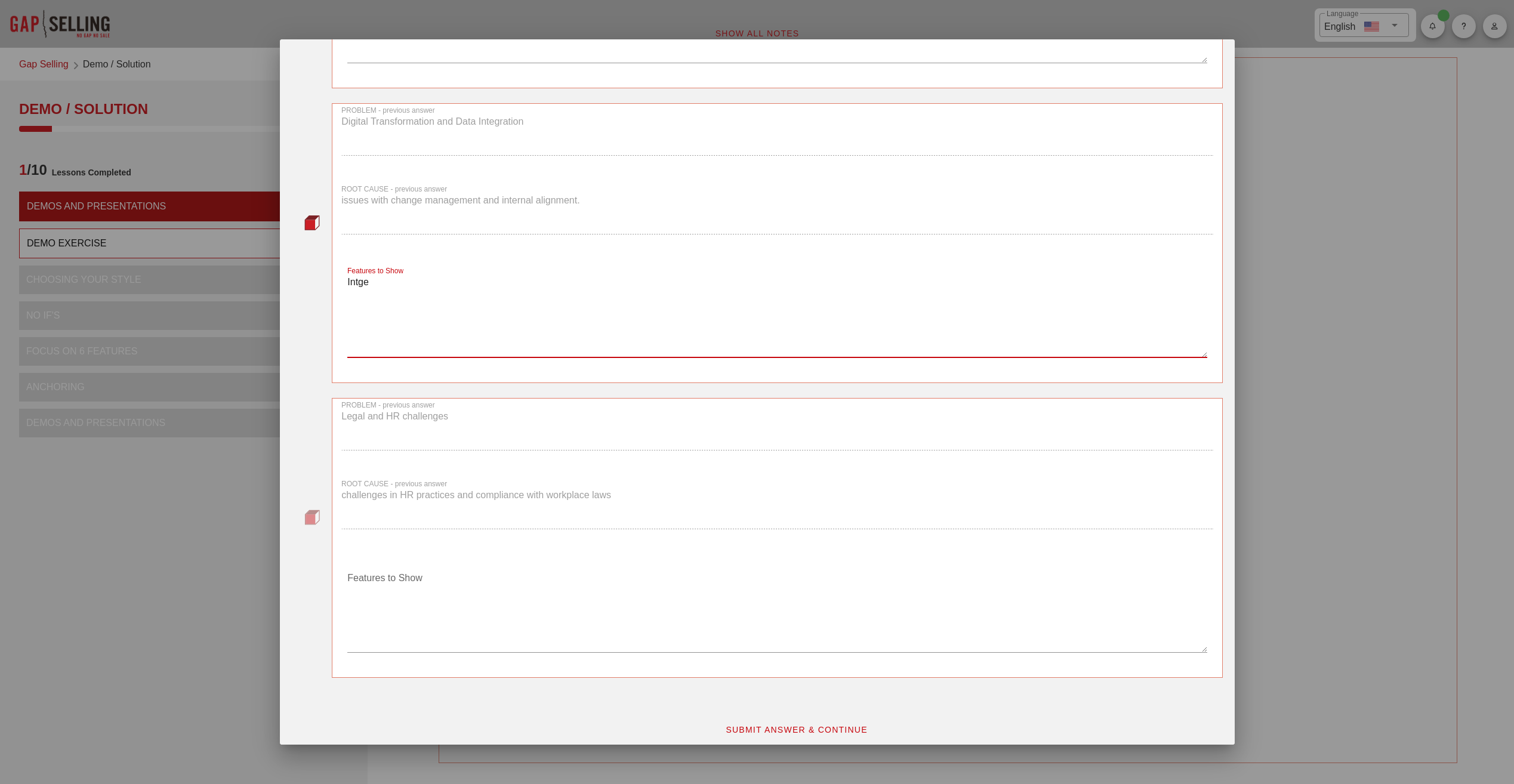 drag, startPoint x: 403, startPoint y: 285, endPoint x: 318, endPoint y: 280, distance: 85.1469 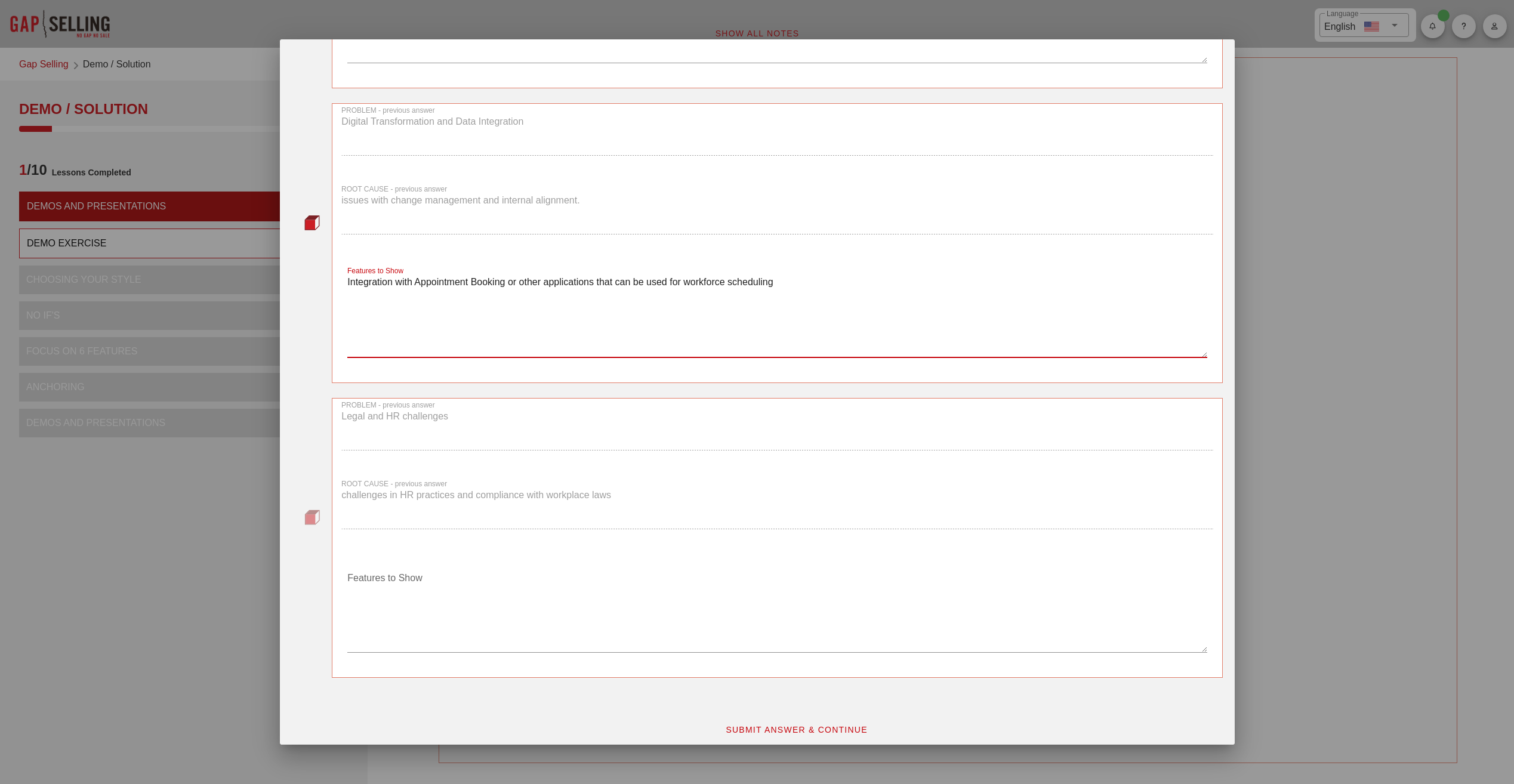 type on "Integration with Appointment Booking or other applications that can be used for workforce scheduling" 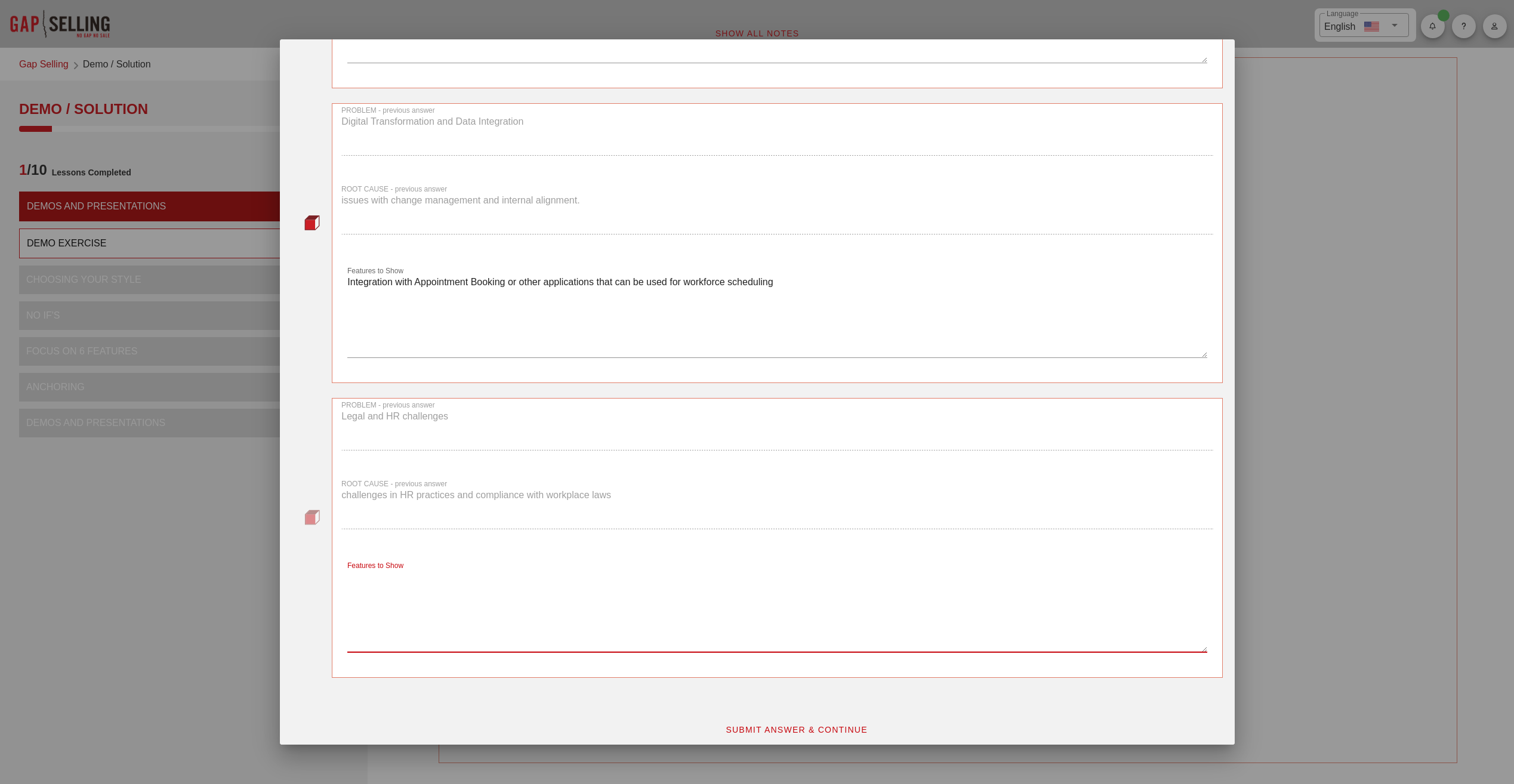 click on "Features to Show" at bounding box center [777, 610] 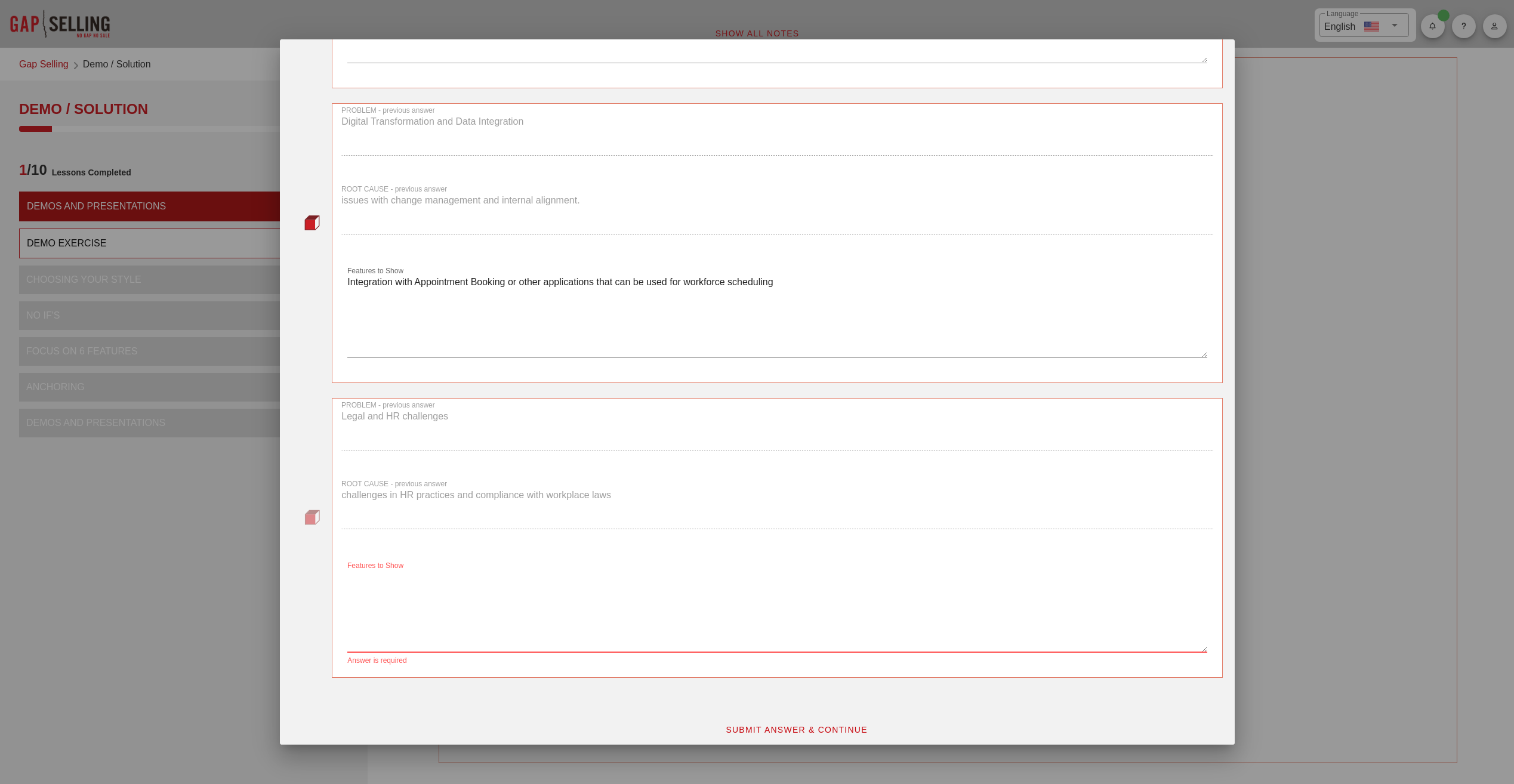 click on "Features to Show" at bounding box center [777, 610] 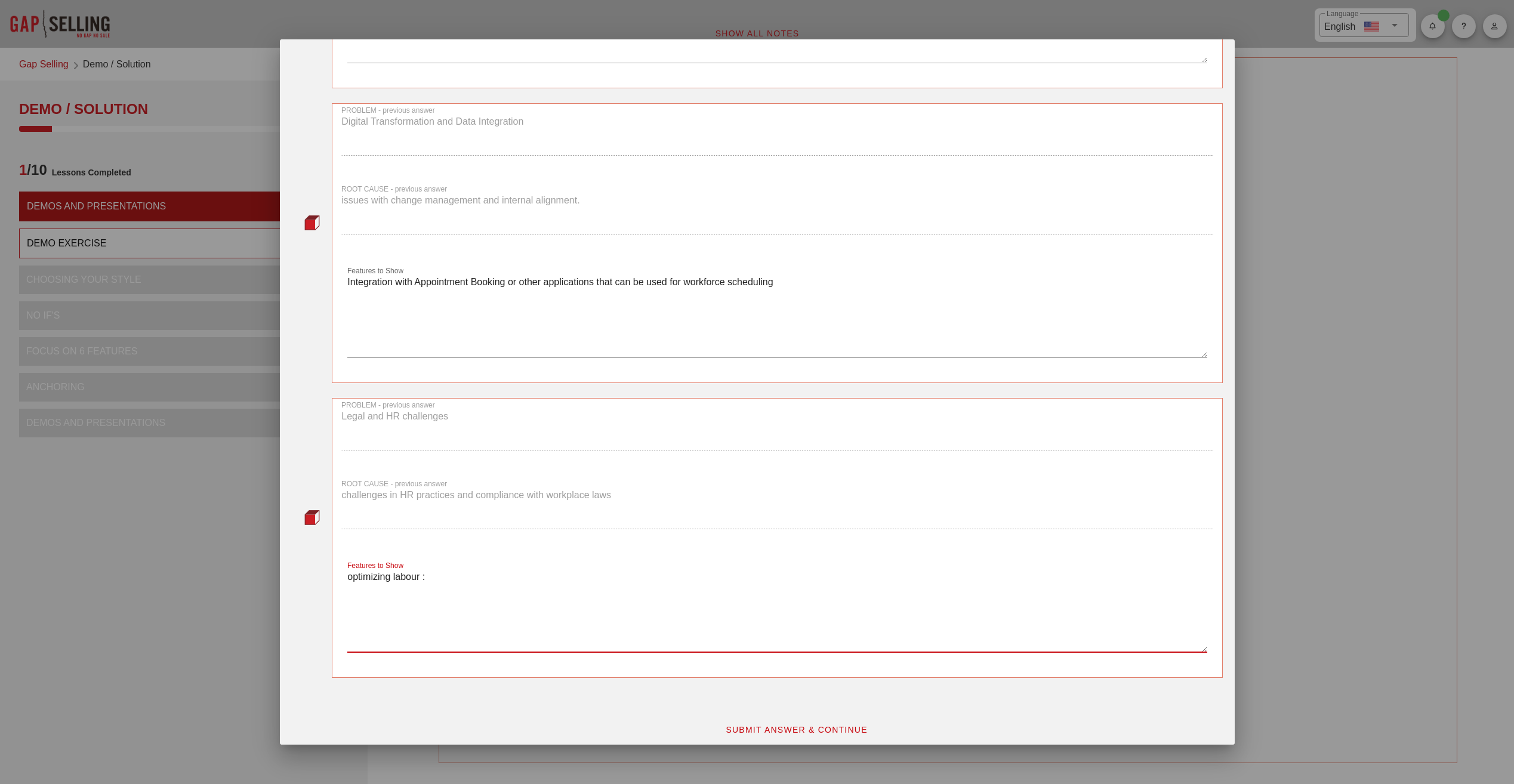 paste on "Get the right people working at the right times! In minutes, machine learning helps build performance- optimized schedules based on projected traffic trends and continuous assessment of store and employee performance. Rest assured - schedules are always built in compliance with labor laws, company policies, and staff qualifications." 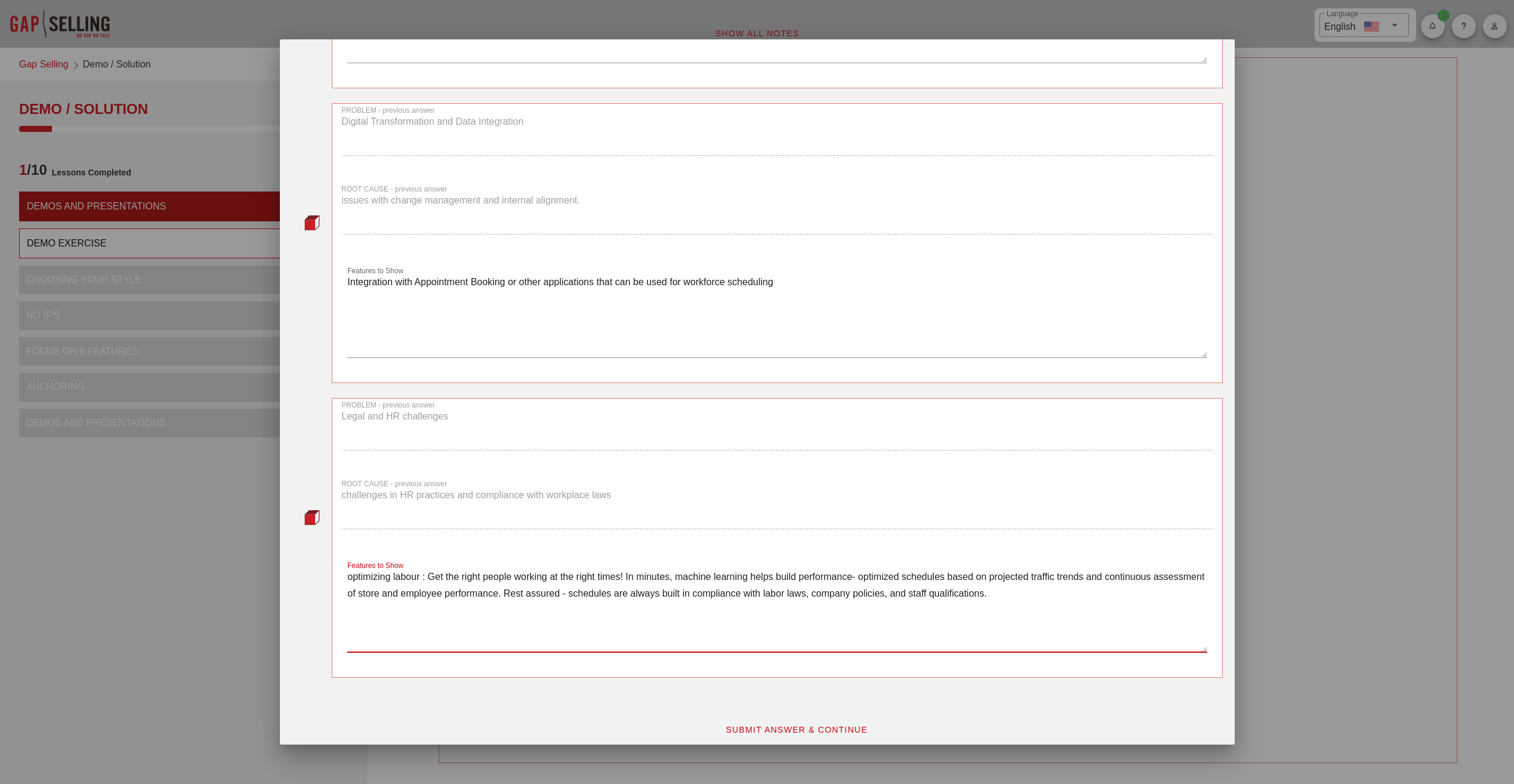 scroll, scrollTop: 1215, scrollLeft: 0, axis: vertical 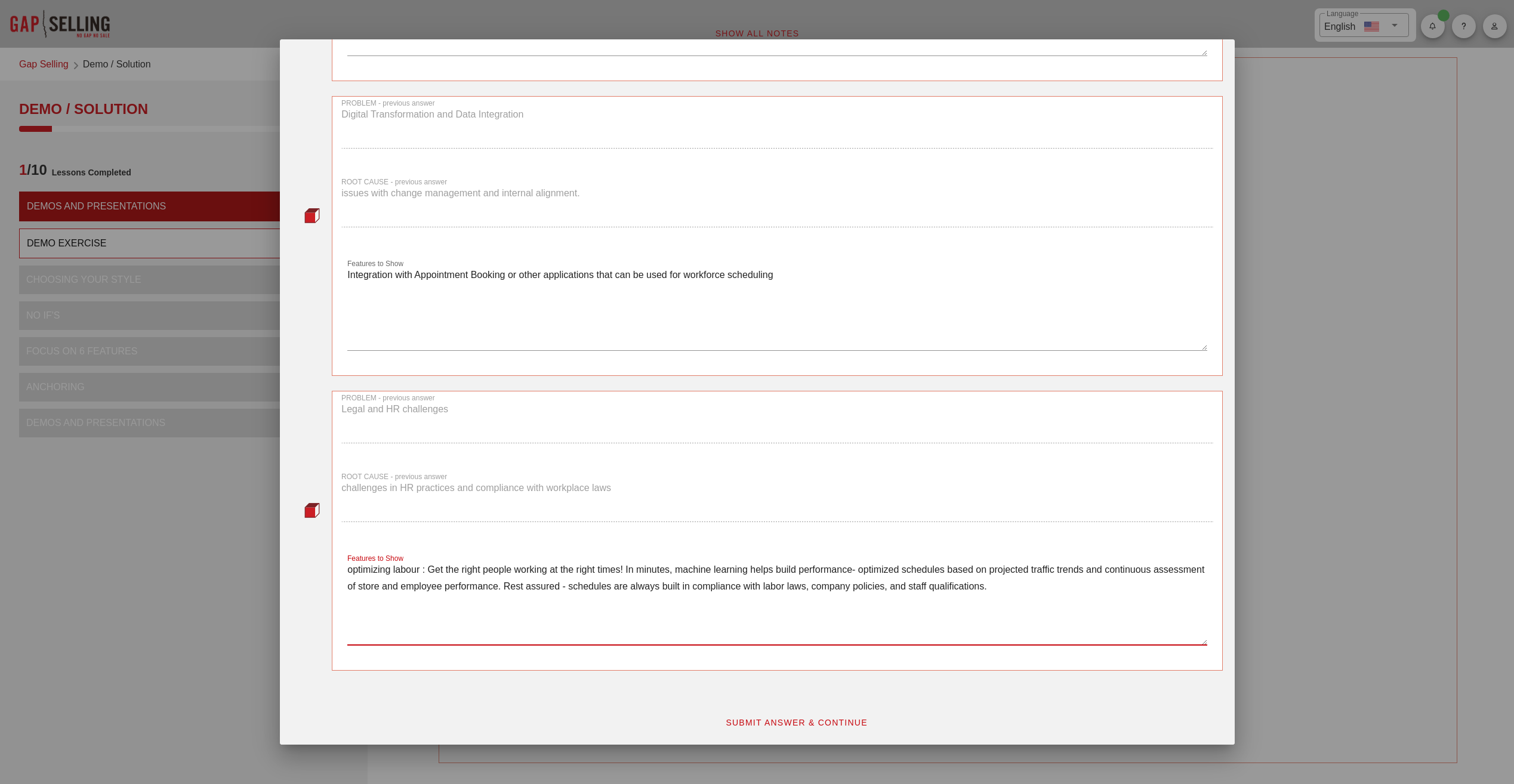 type on "optimizing labour : Get the right people working at the right times! In minutes, machine learning helps build performance- optimized schedules based on projected traffic trends and continuous assessment of store and employee performance. Rest assured - schedules are always built in compliance with labor laws, company policies, and staff qualifications." 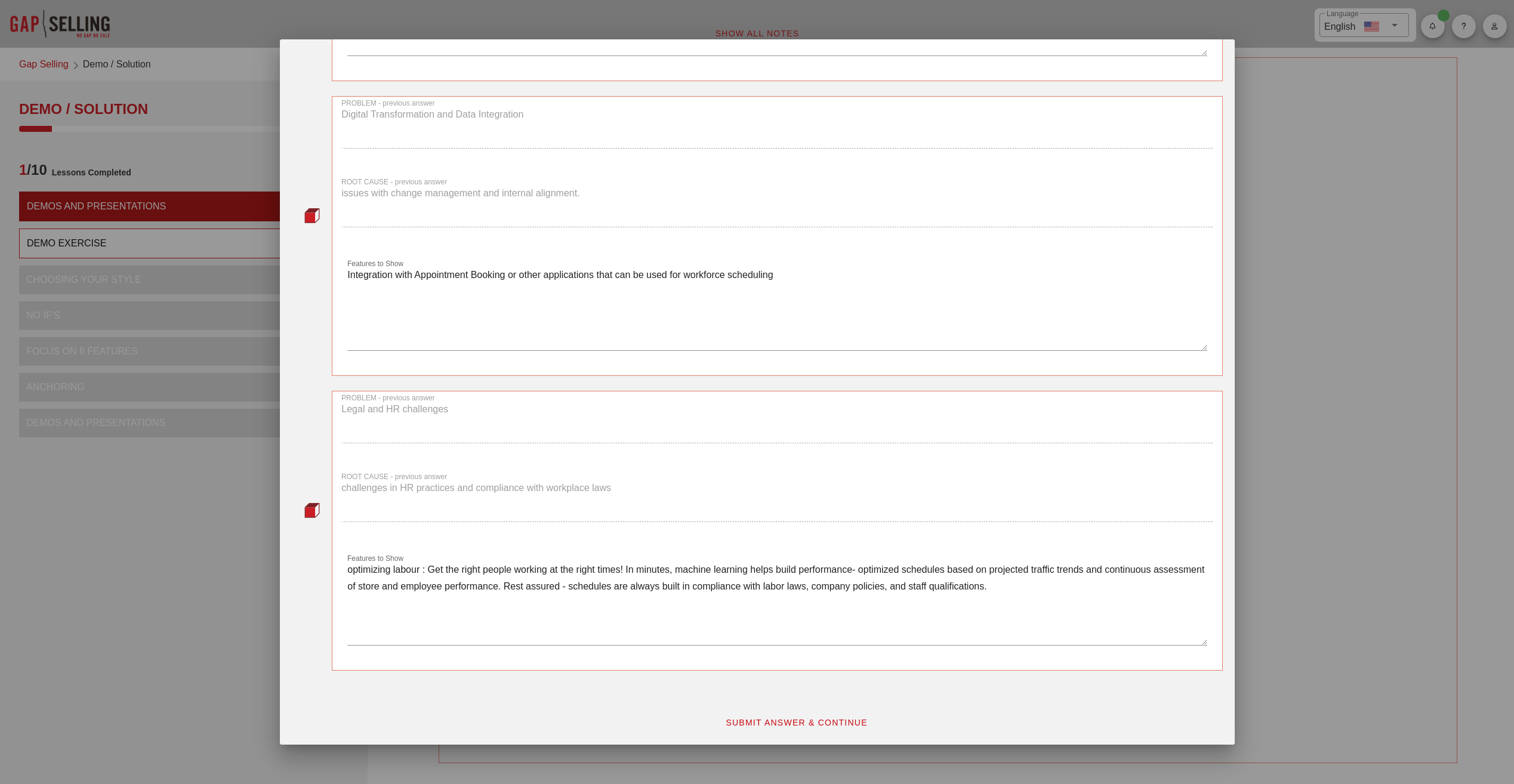 click on "SUBMIT ANSWER & CONTINUE" at bounding box center [796, 723] 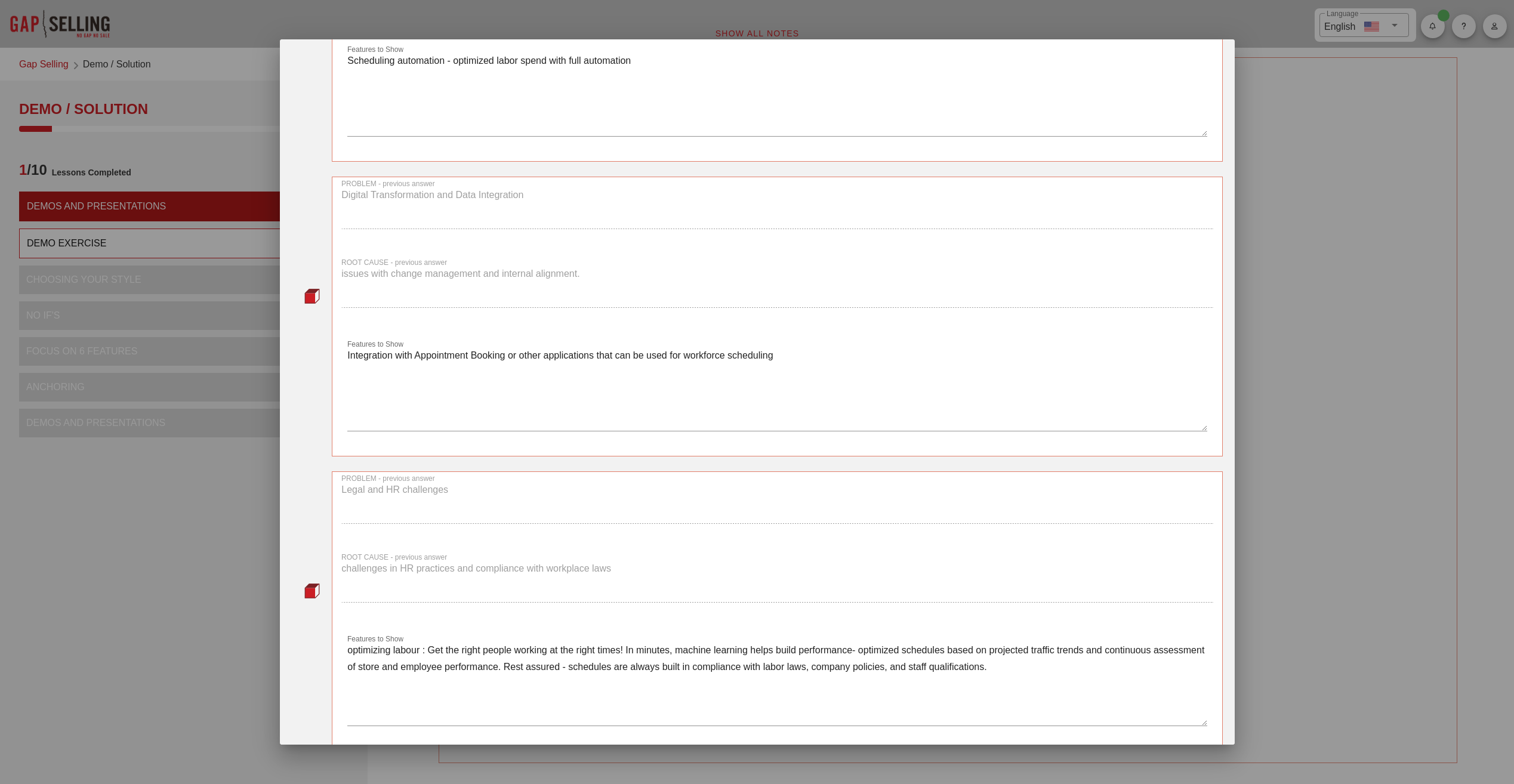 scroll, scrollTop: 1215, scrollLeft: 0, axis: vertical 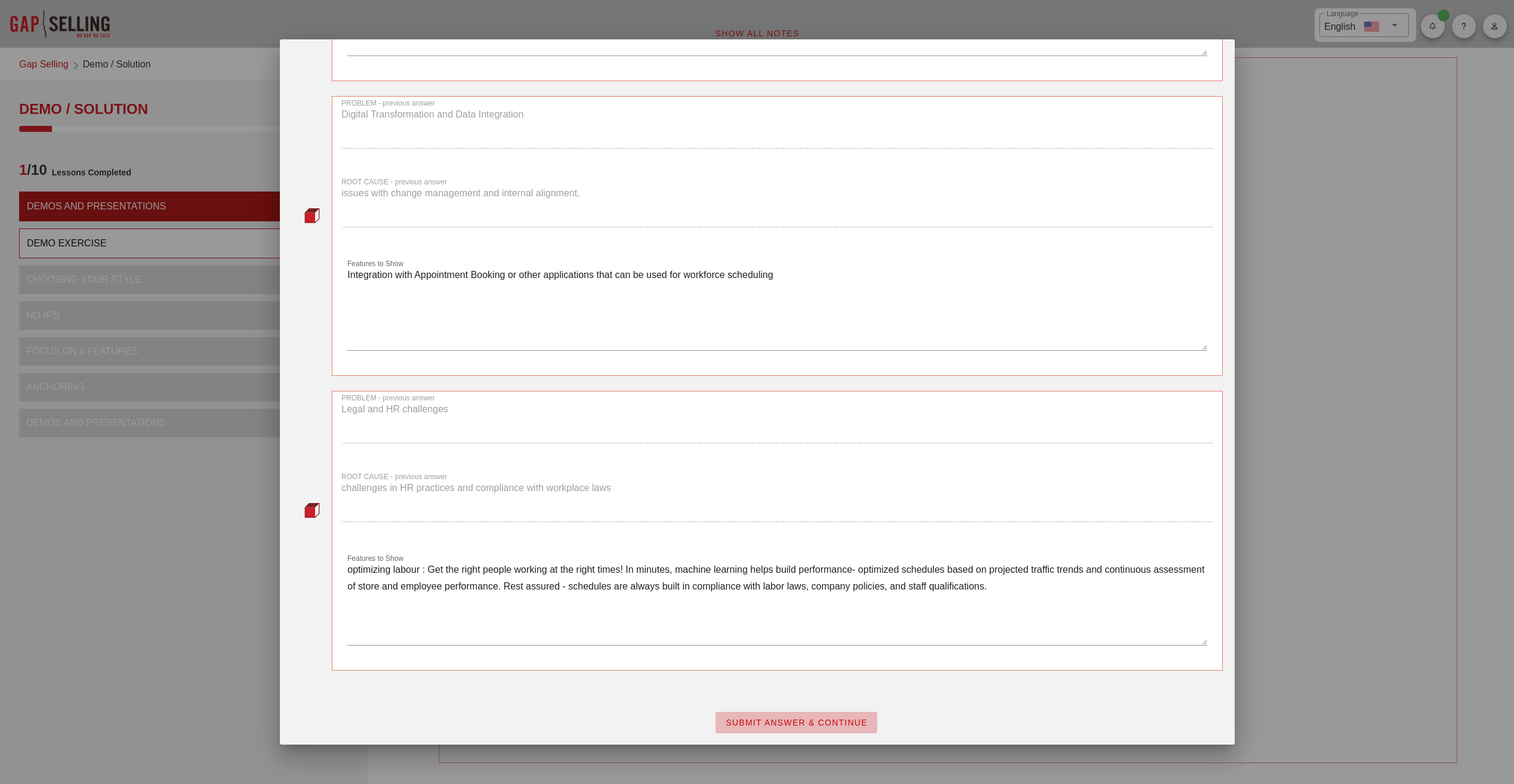 click on "SUBMIT ANSWER & CONTINUE" at bounding box center [796, 723] 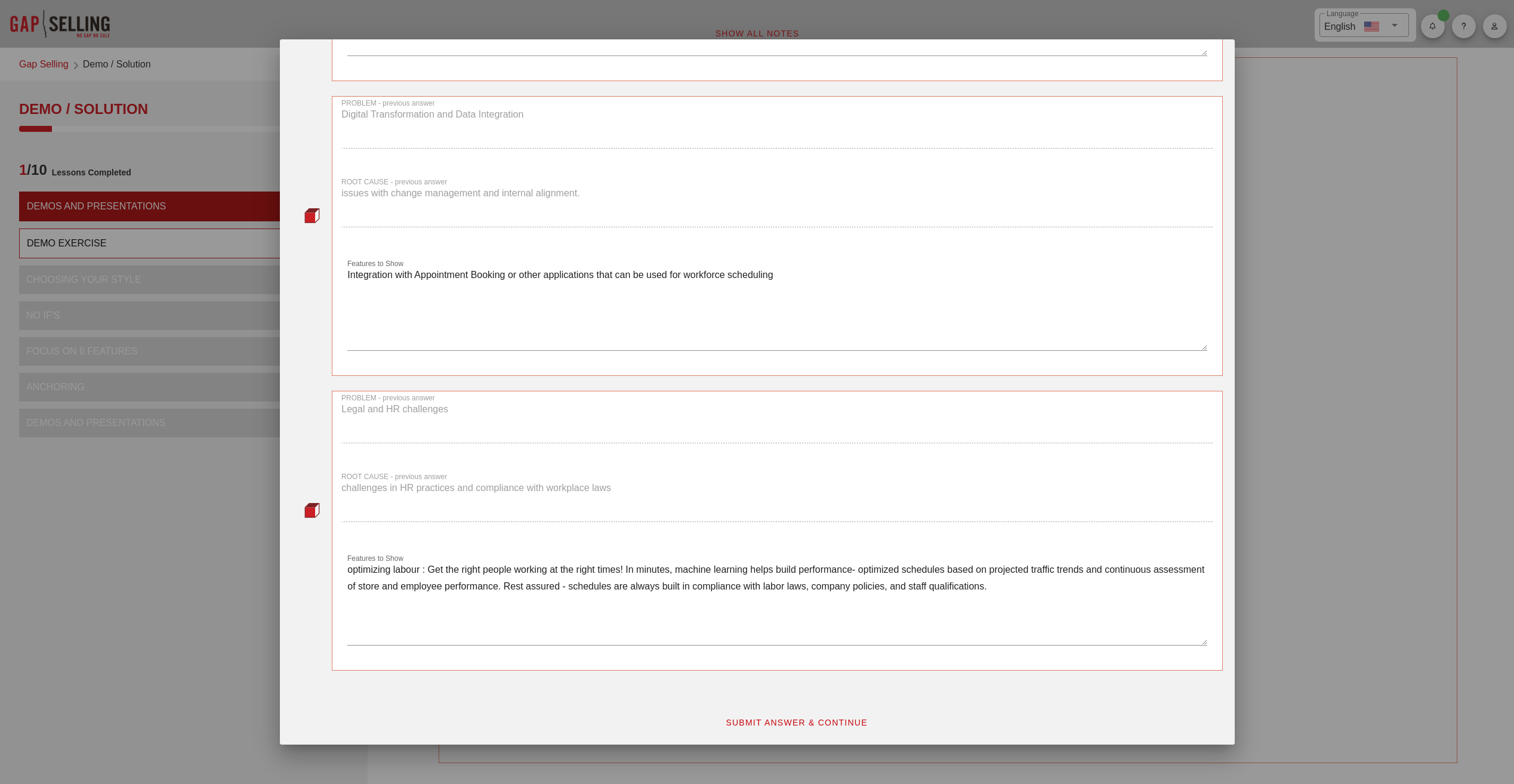 click on "SUBMIT ANSWER & CONTINUE" at bounding box center [796, 723] 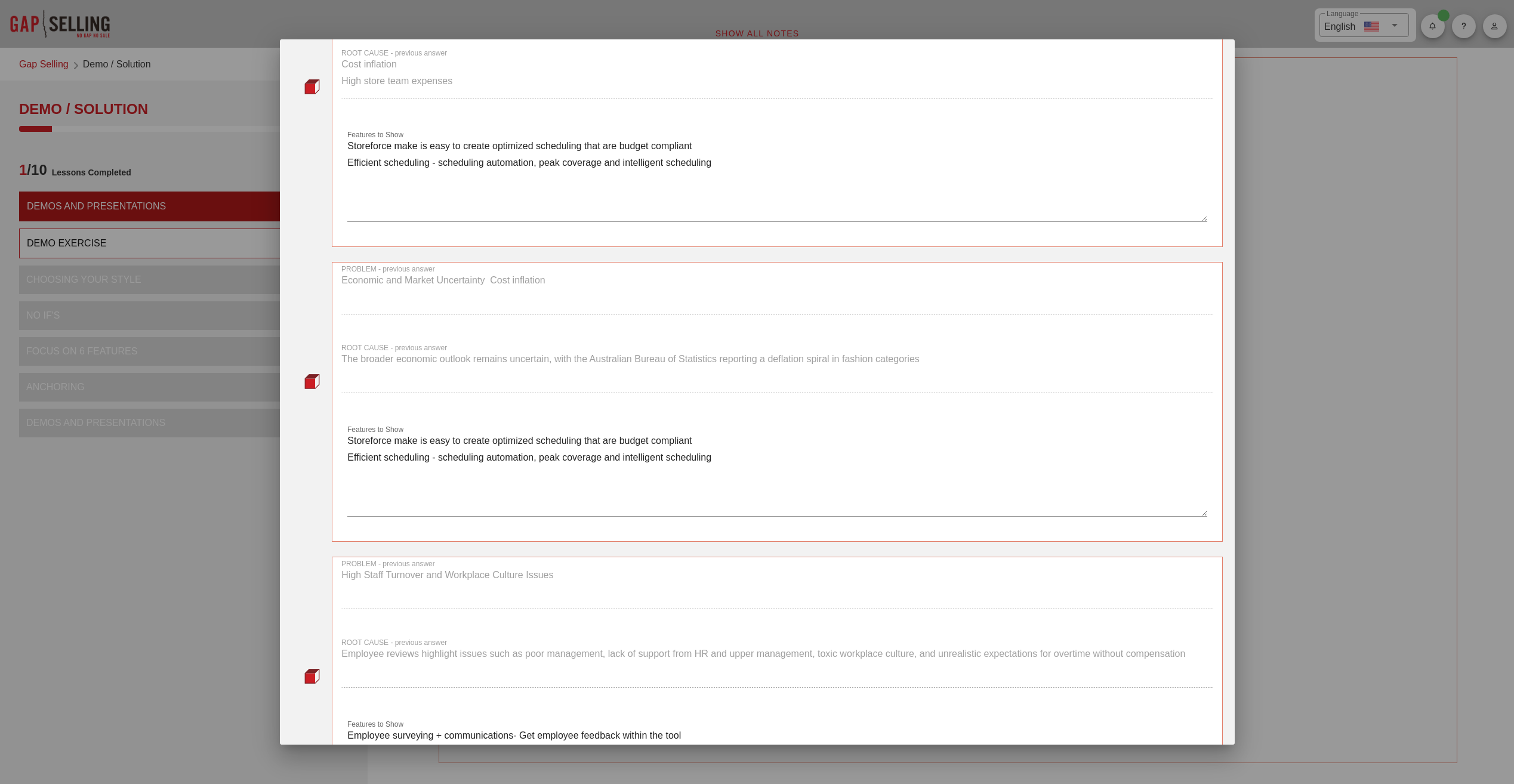 scroll, scrollTop: 0, scrollLeft: 0, axis: both 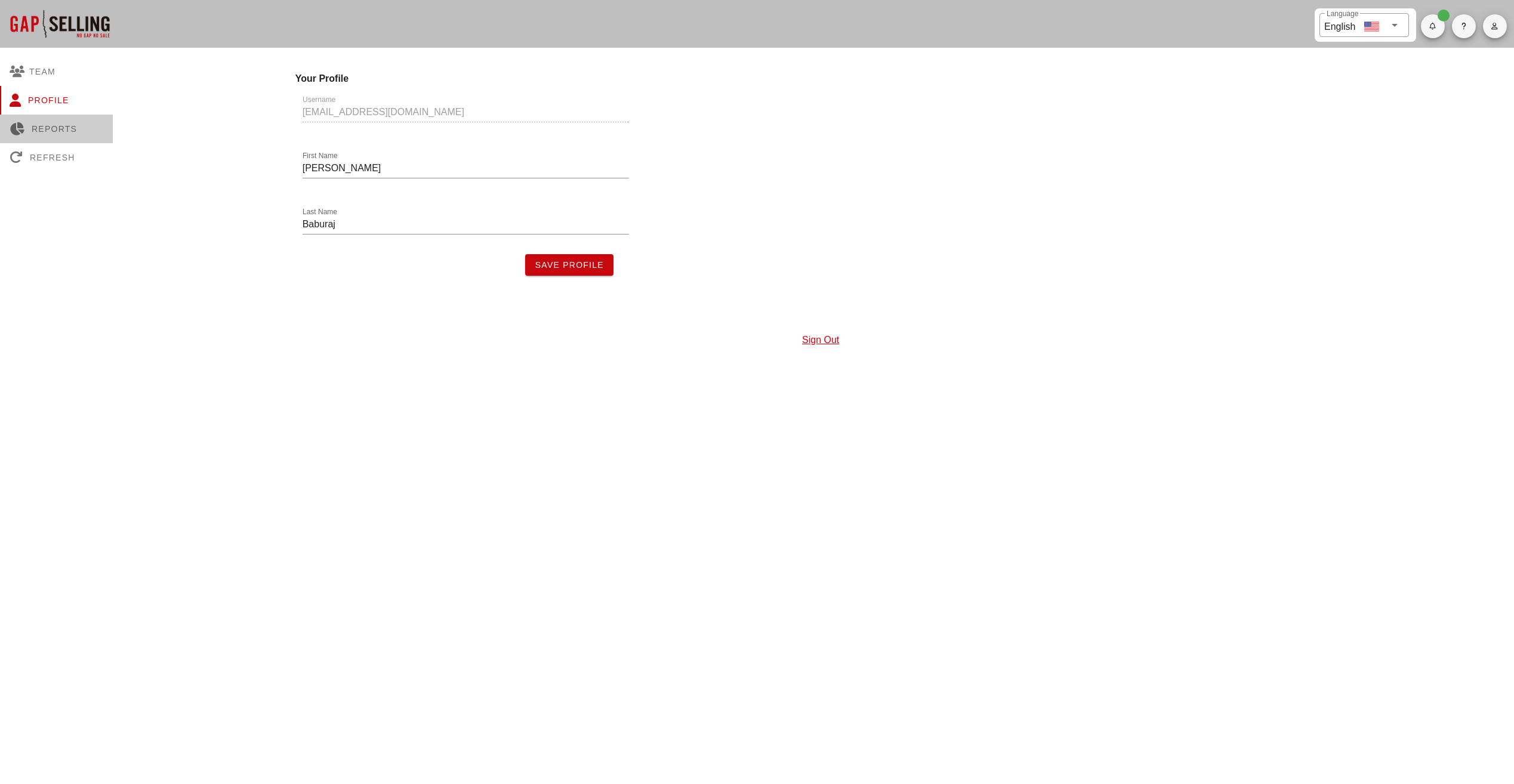 click on "Reports" at bounding box center [56, 129] 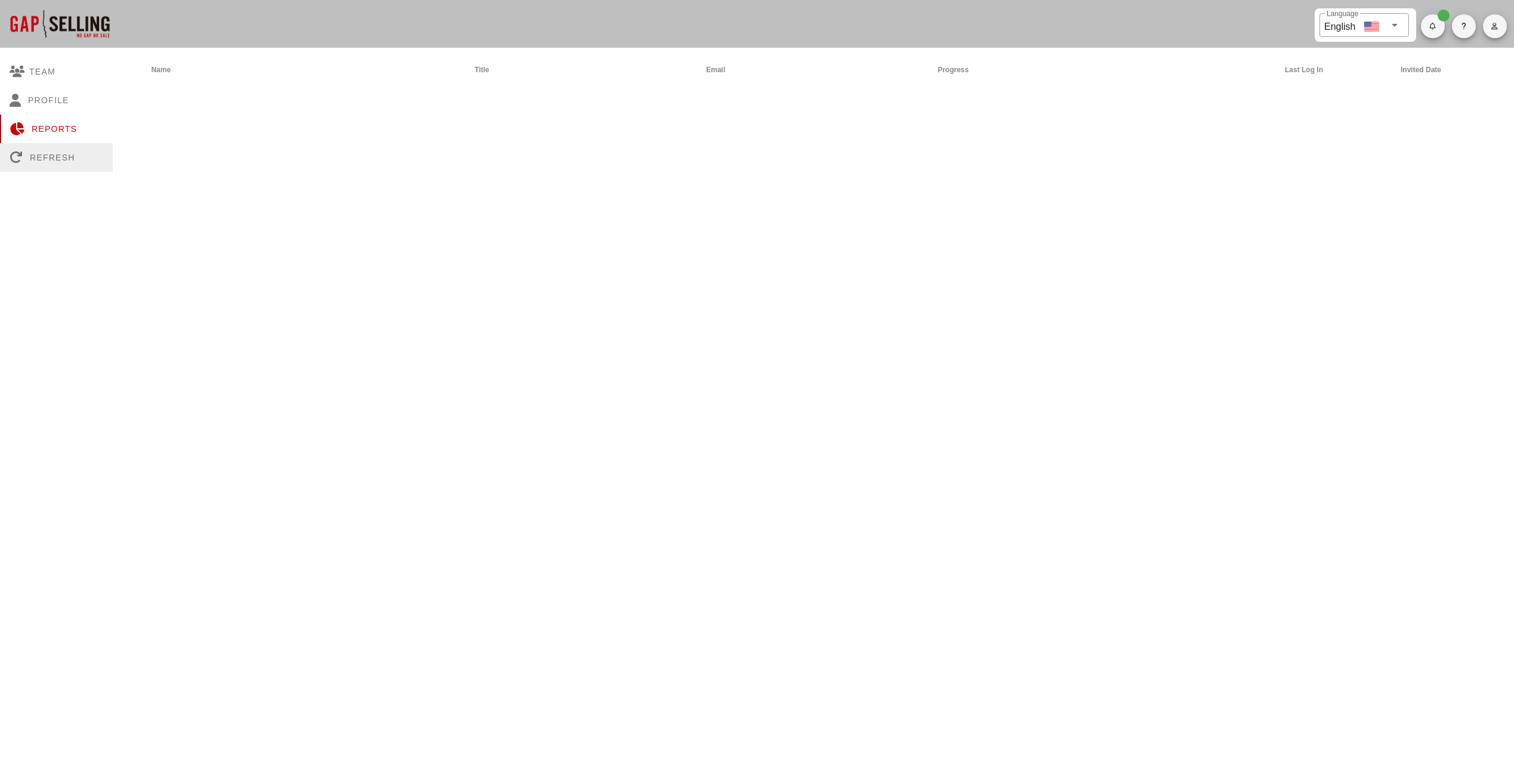 click on "Refresh" at bounding box center [56, 158] 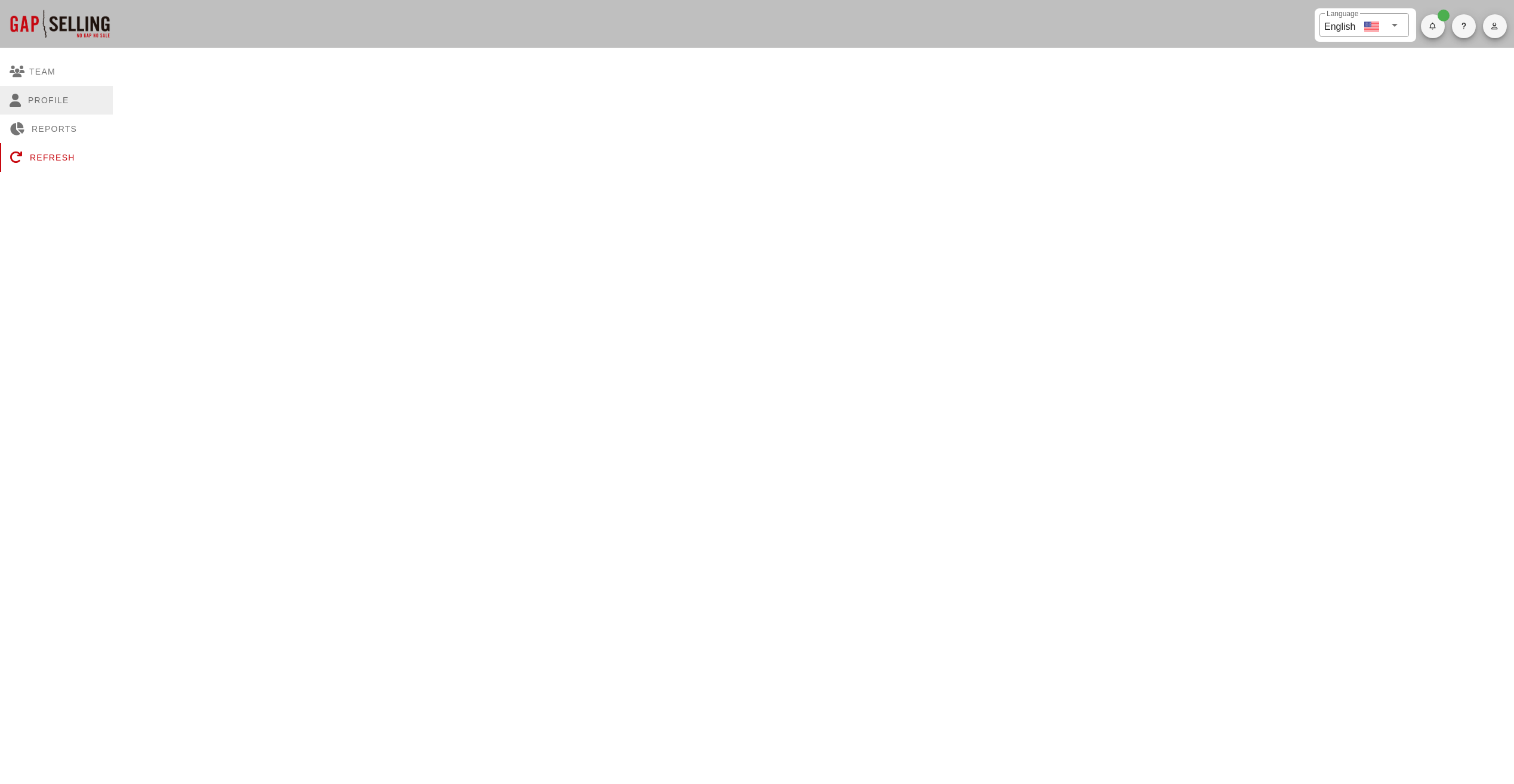 click on "Profile" at bounding box center [56, 100] 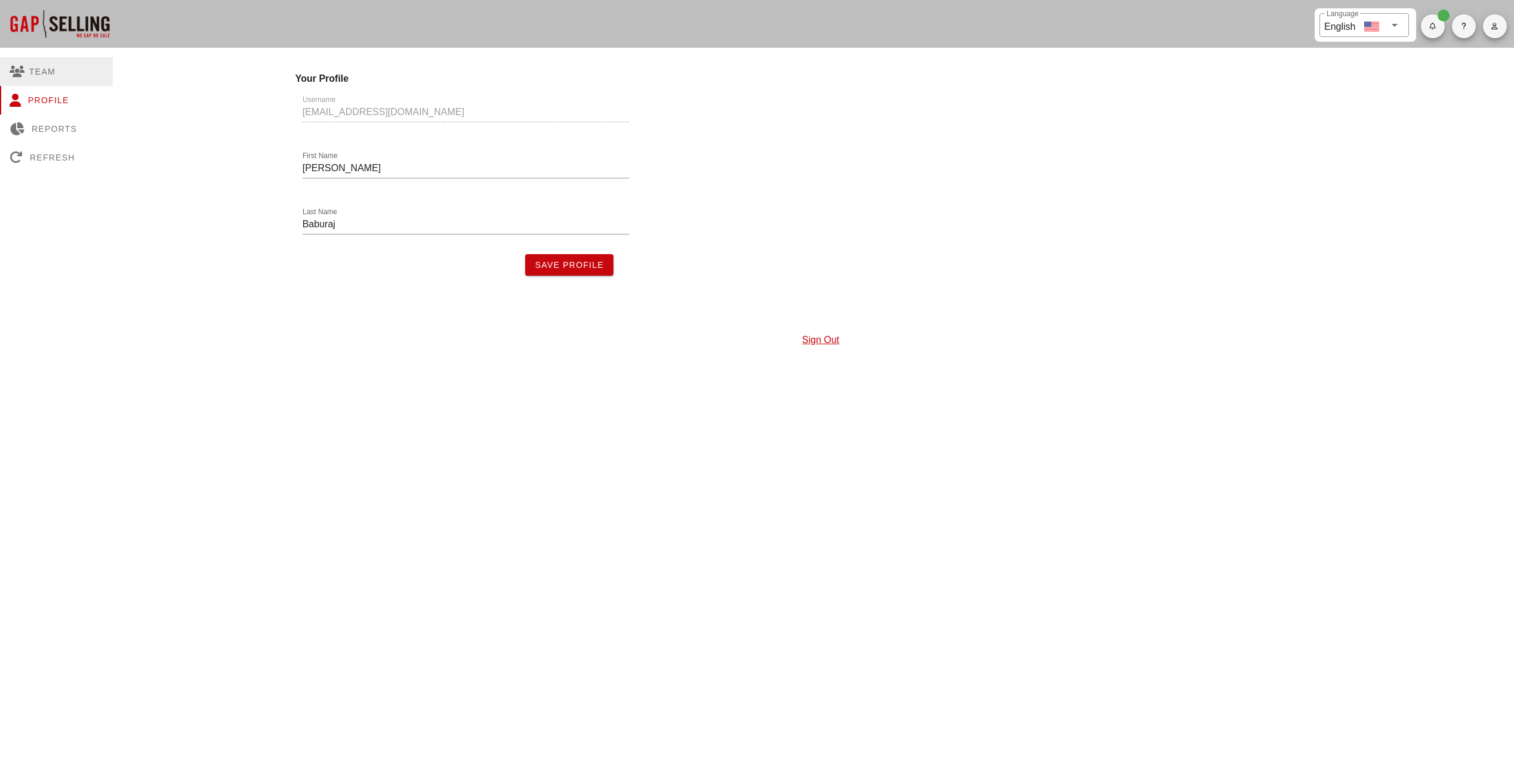 click on "Team" at bounding box center [56, 72] 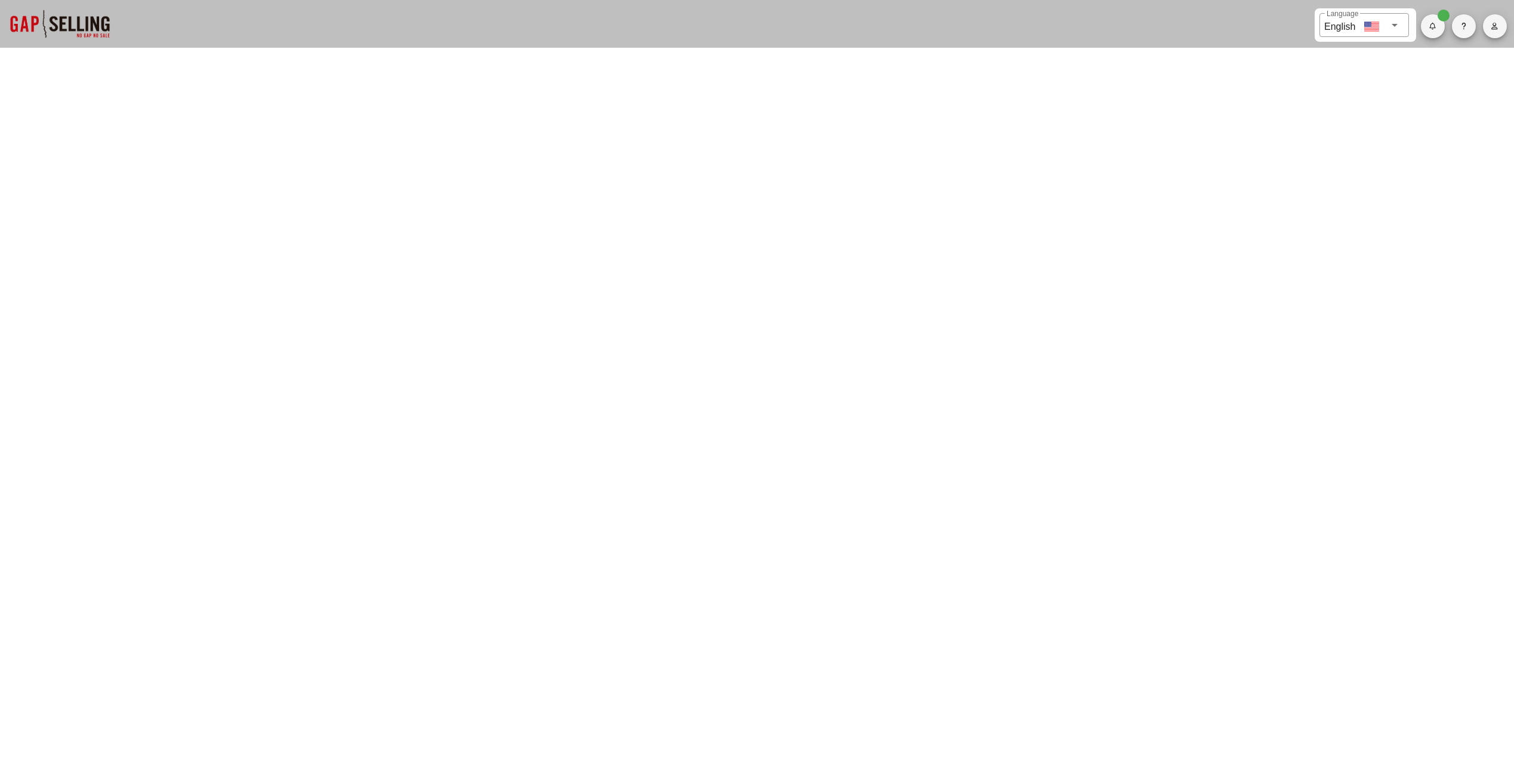 scroll, scrollTop: 0, scrollLeft: 0, axis: both 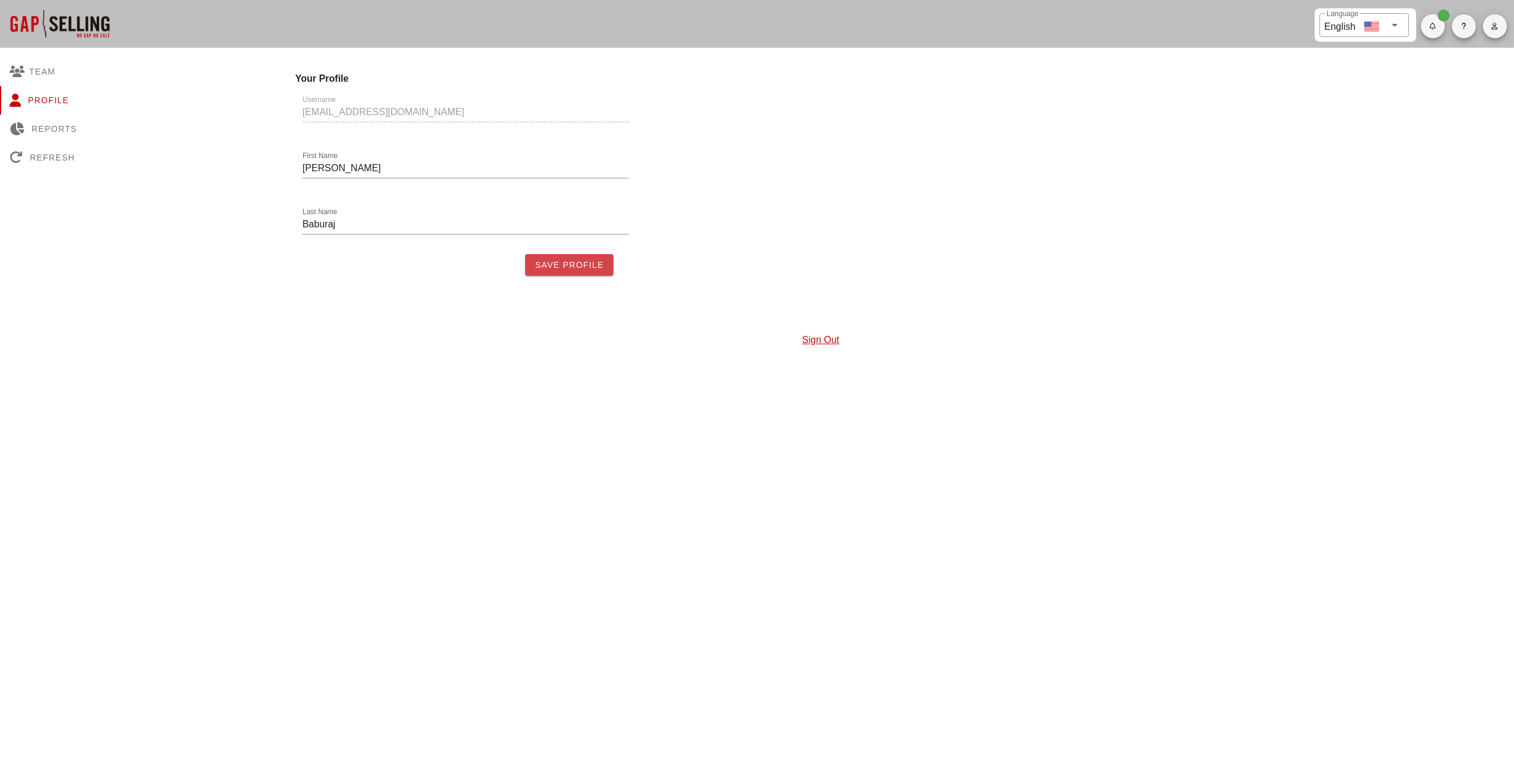 click on "Save Profile" at bounding box center (569, 265) 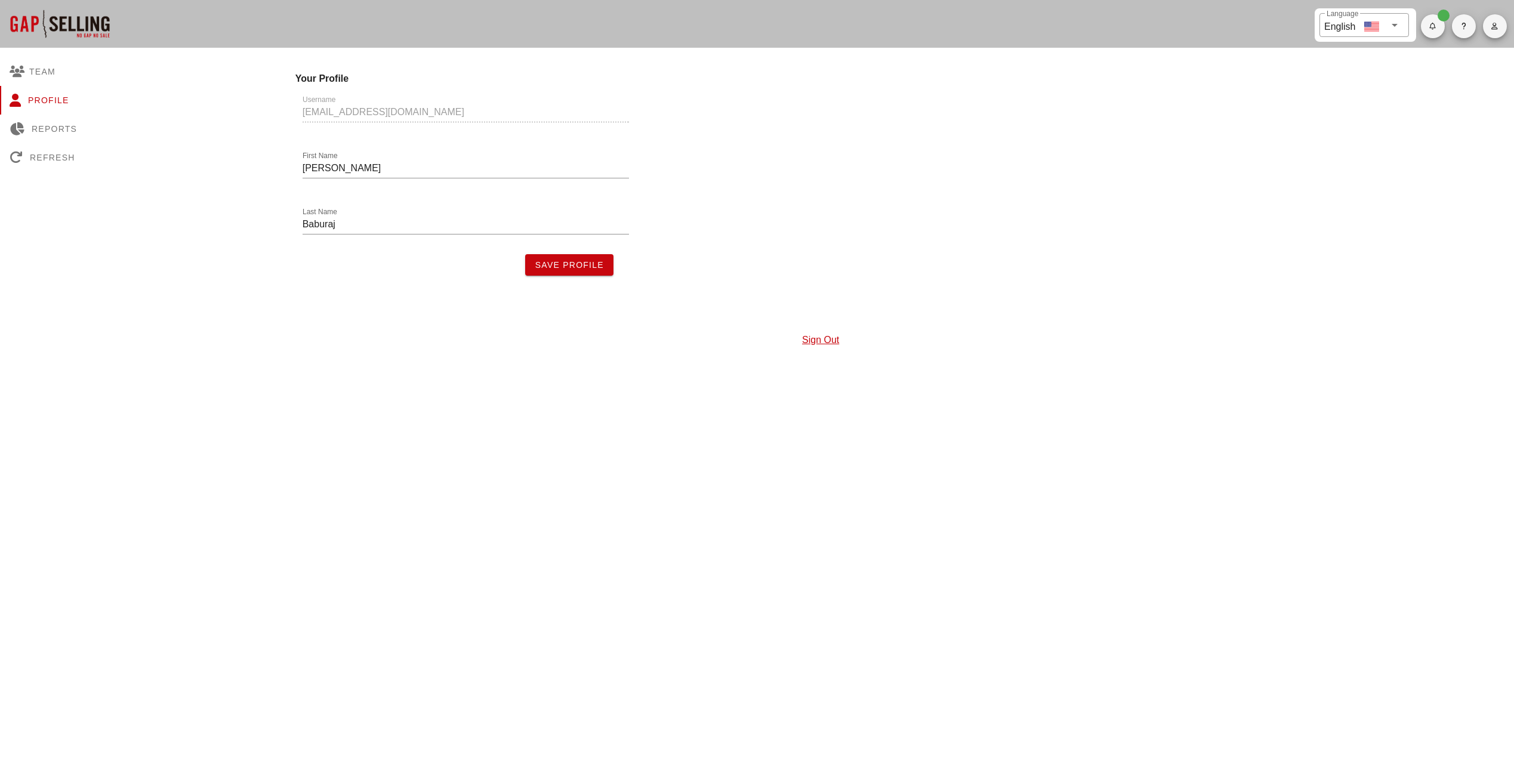 click on "Save Profile" at bounding box center [569, 265] 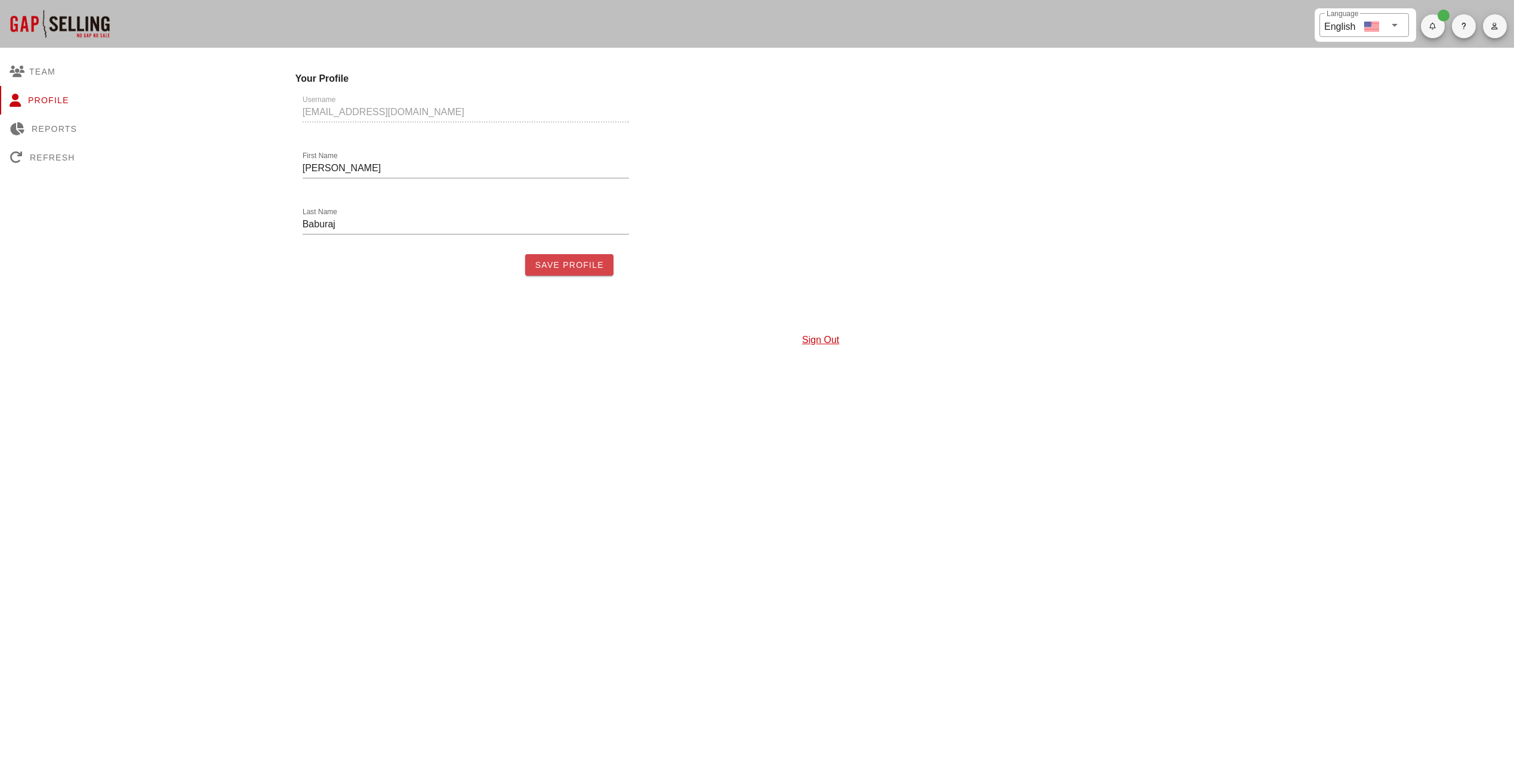 click on "Save Profile" at bounding box center (569, 265) 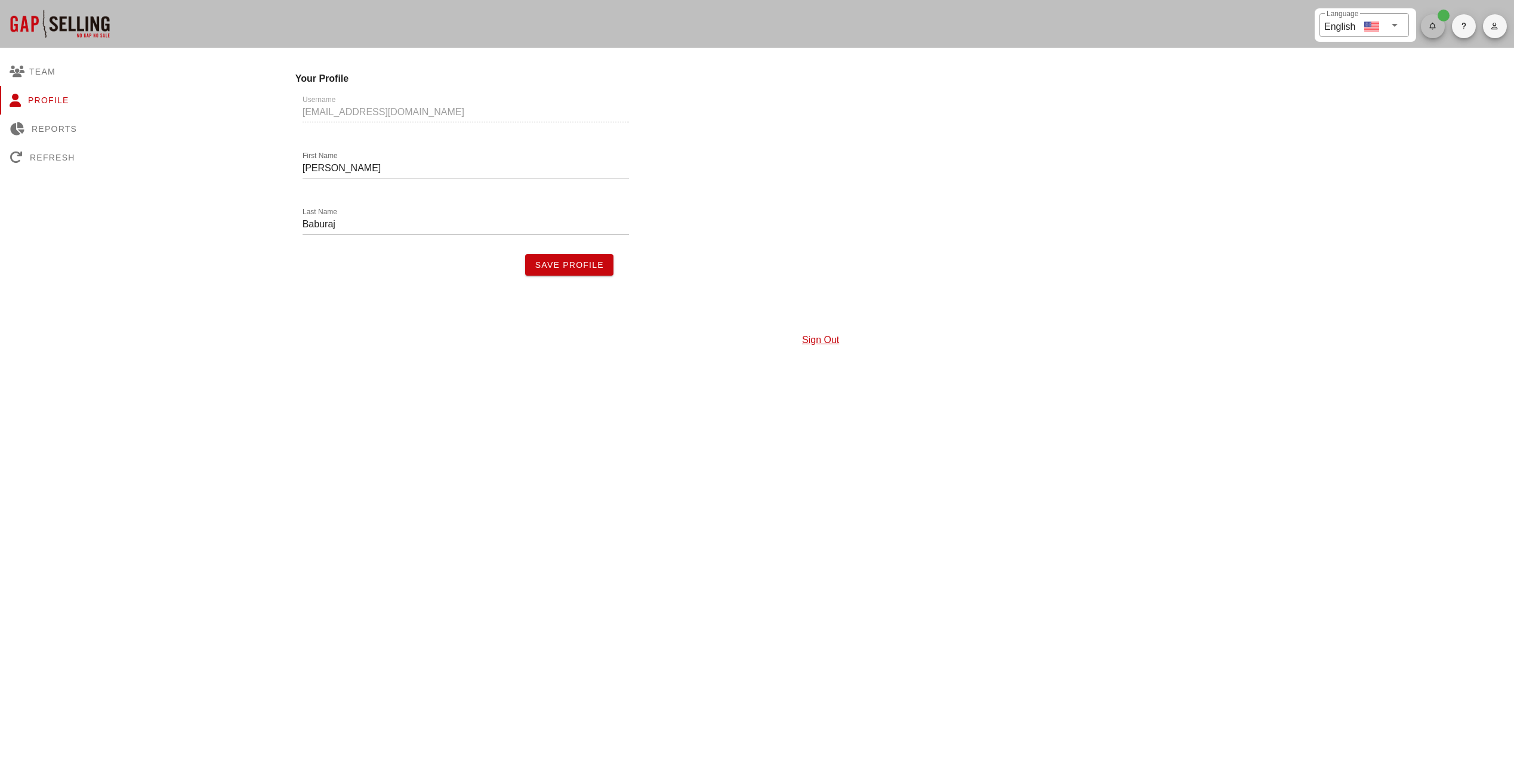 click at bounding box center (1433, 26) 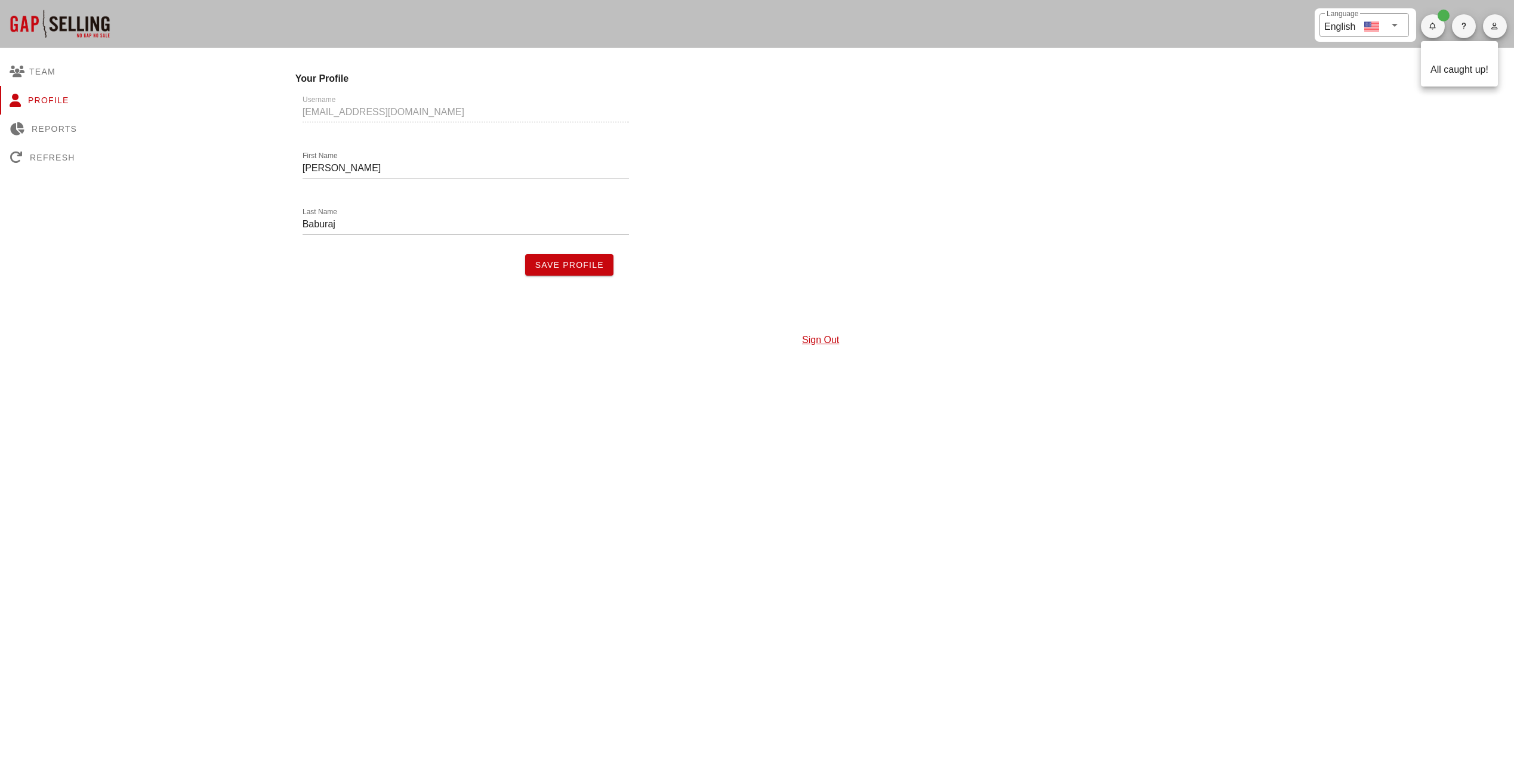click on "All caught up!" at bounding box center [1459, 64] 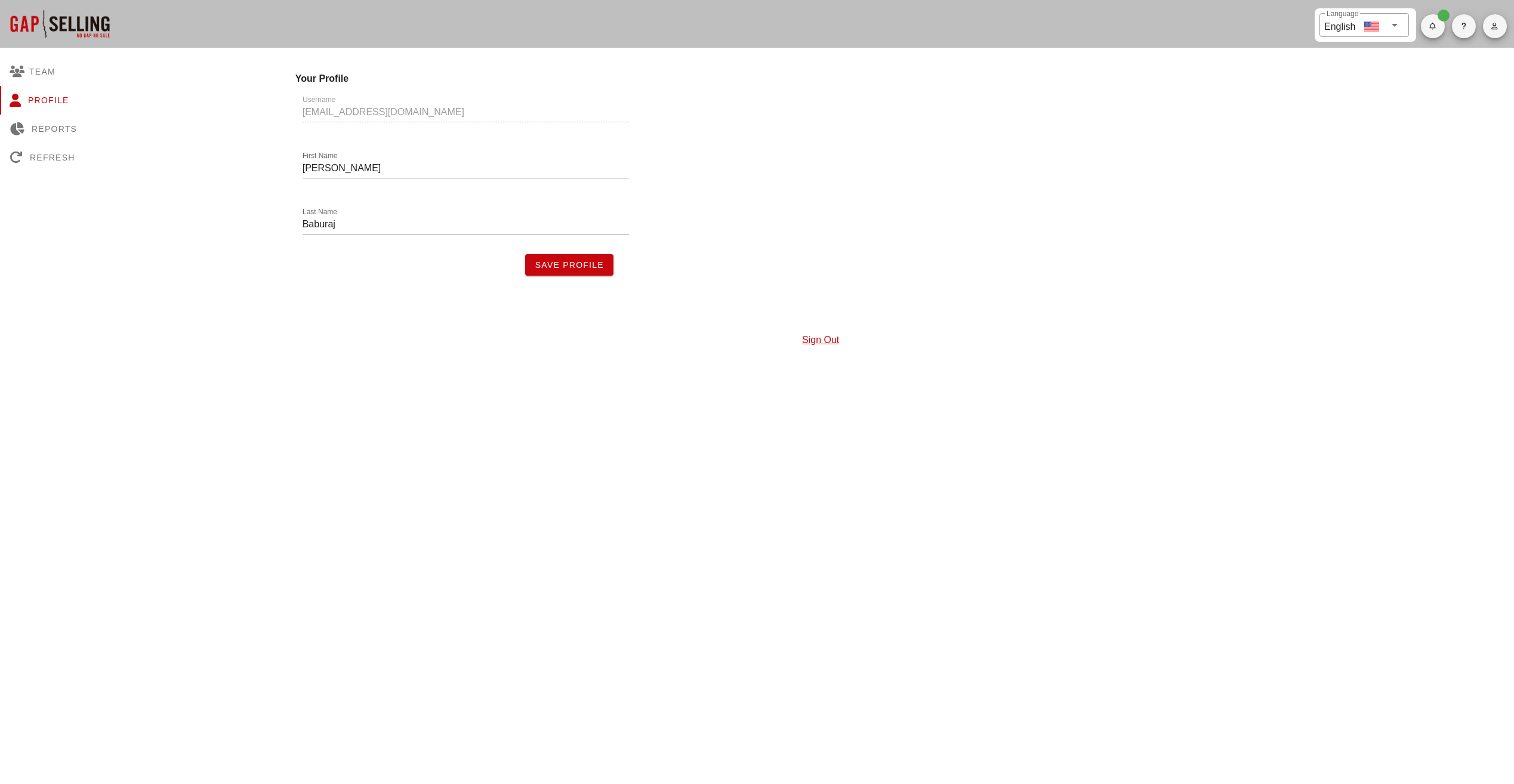 click at bounding box center (1494, 26) 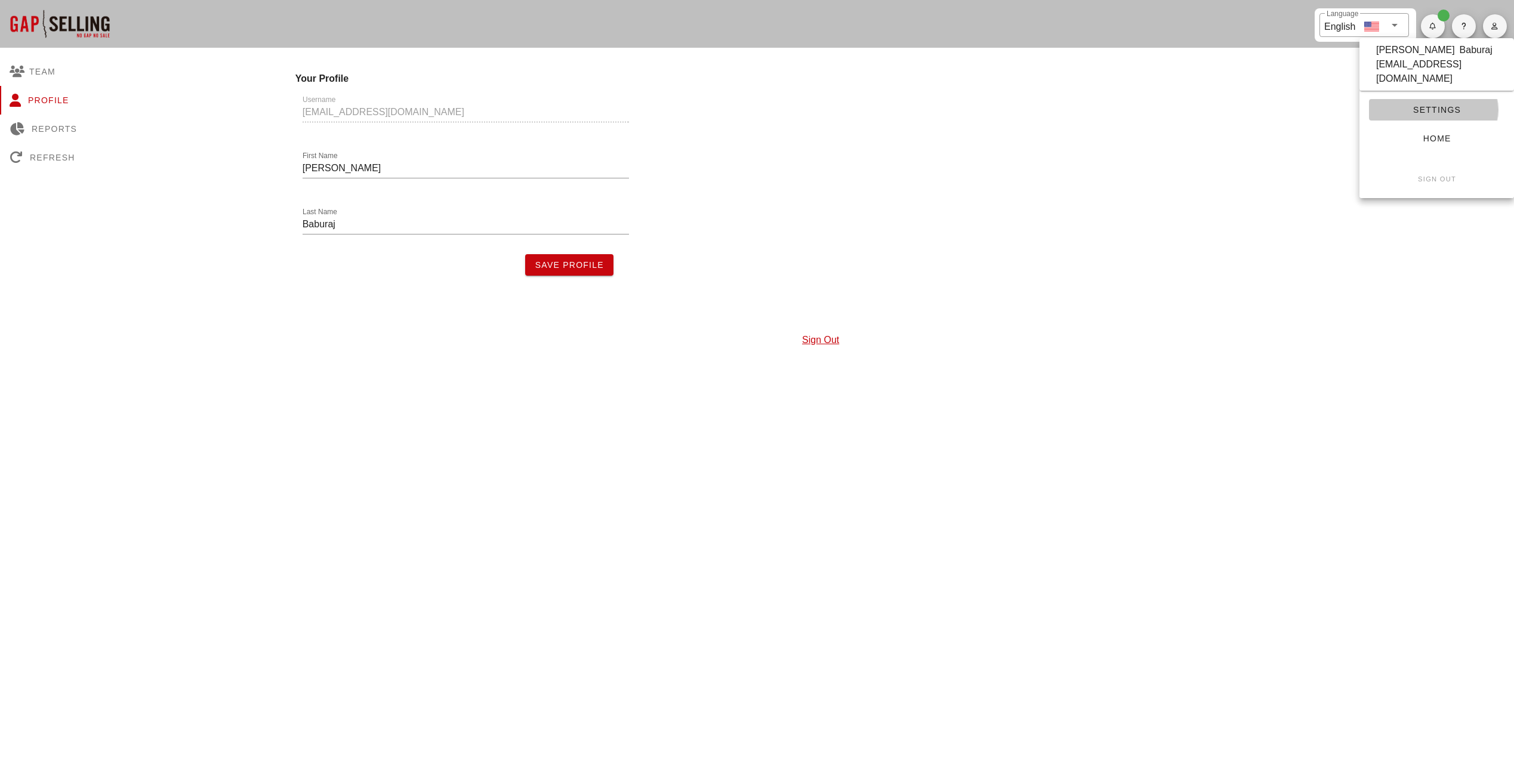 click on "Settings" at bounding box center (1436, 110) 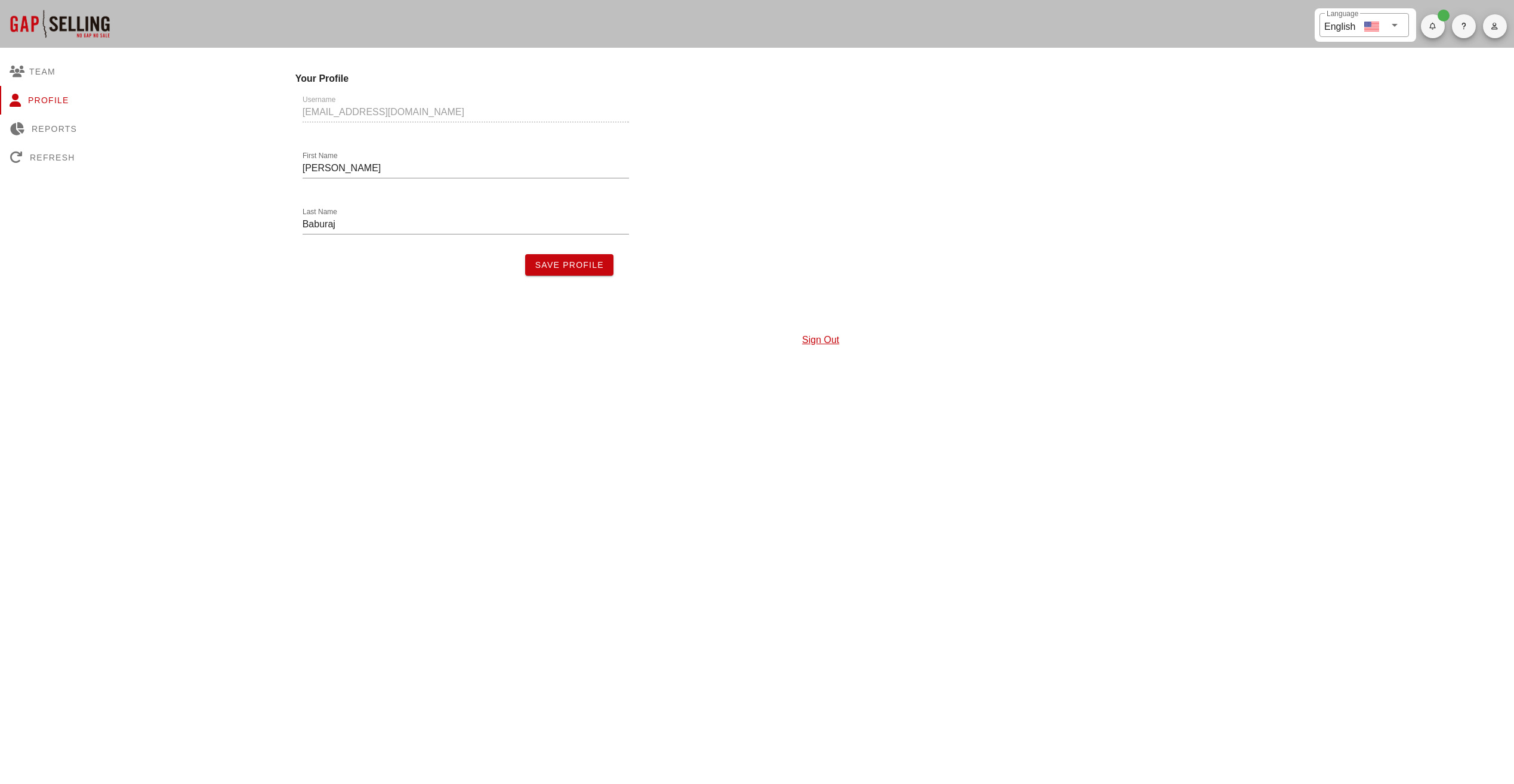 scroll, scrollTop: 0, scrollLeft: 0, axis: both 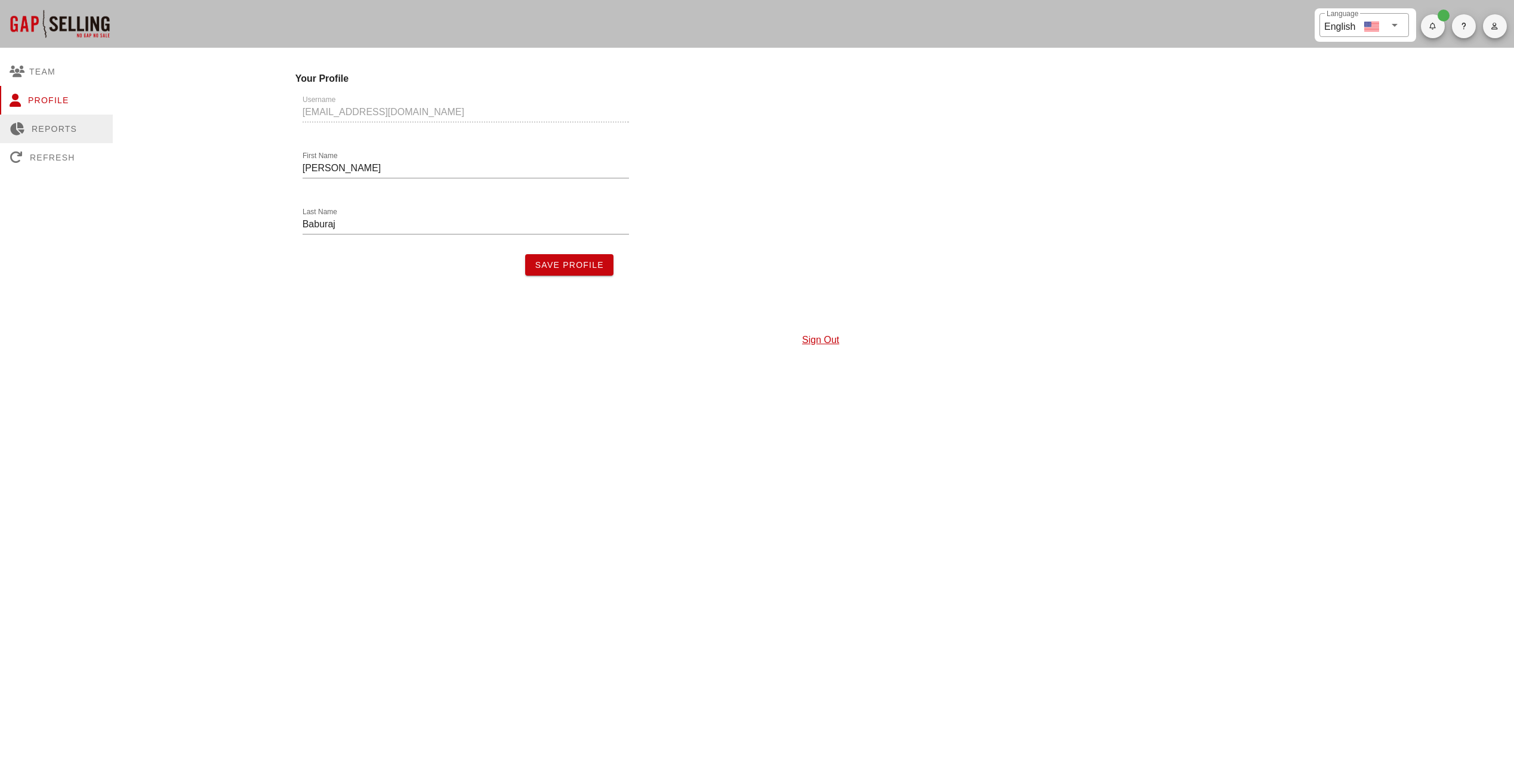 click on "Reports" at bounding box center (56, 129) 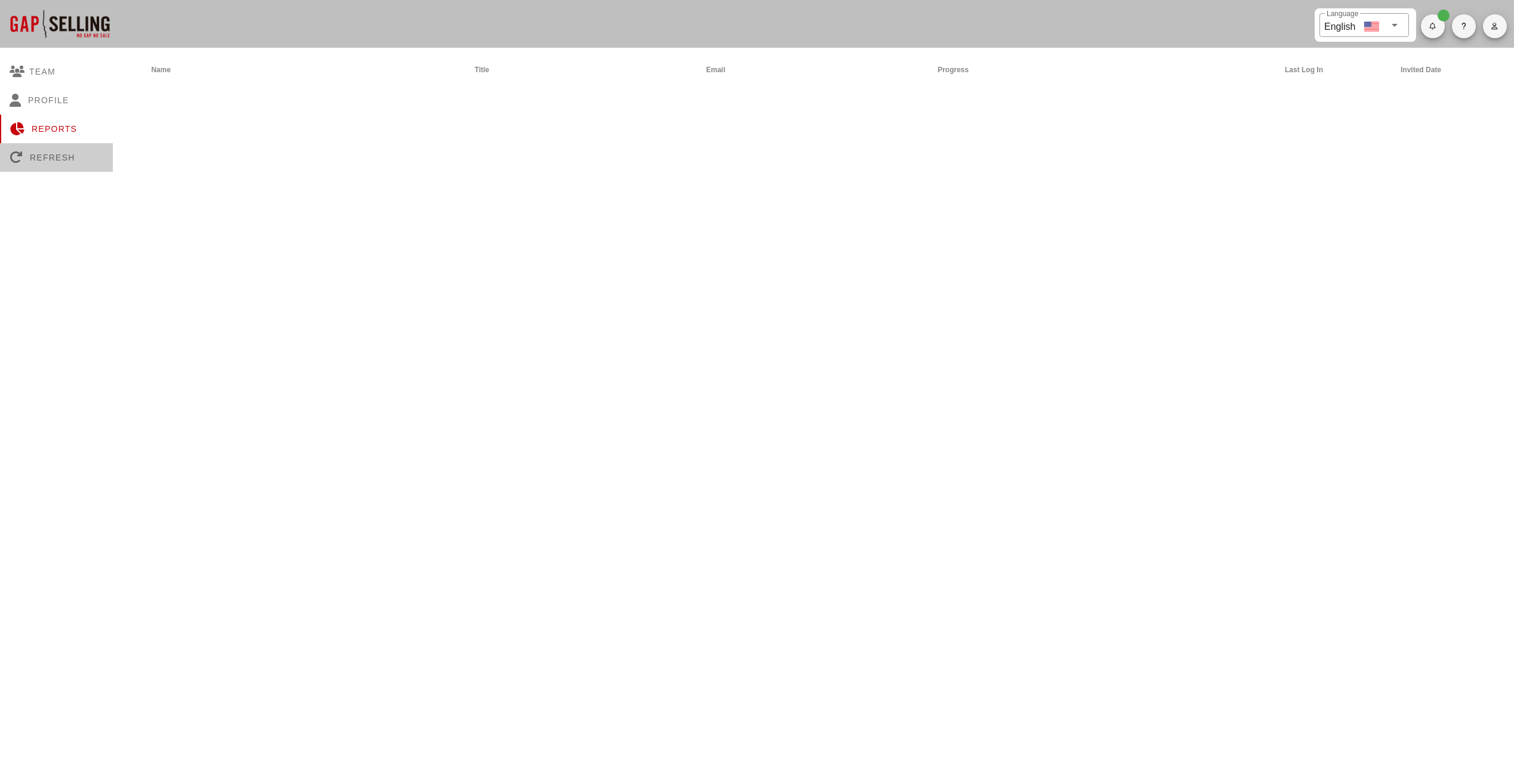 click on "Refresh" at bounding box center (56, 158) 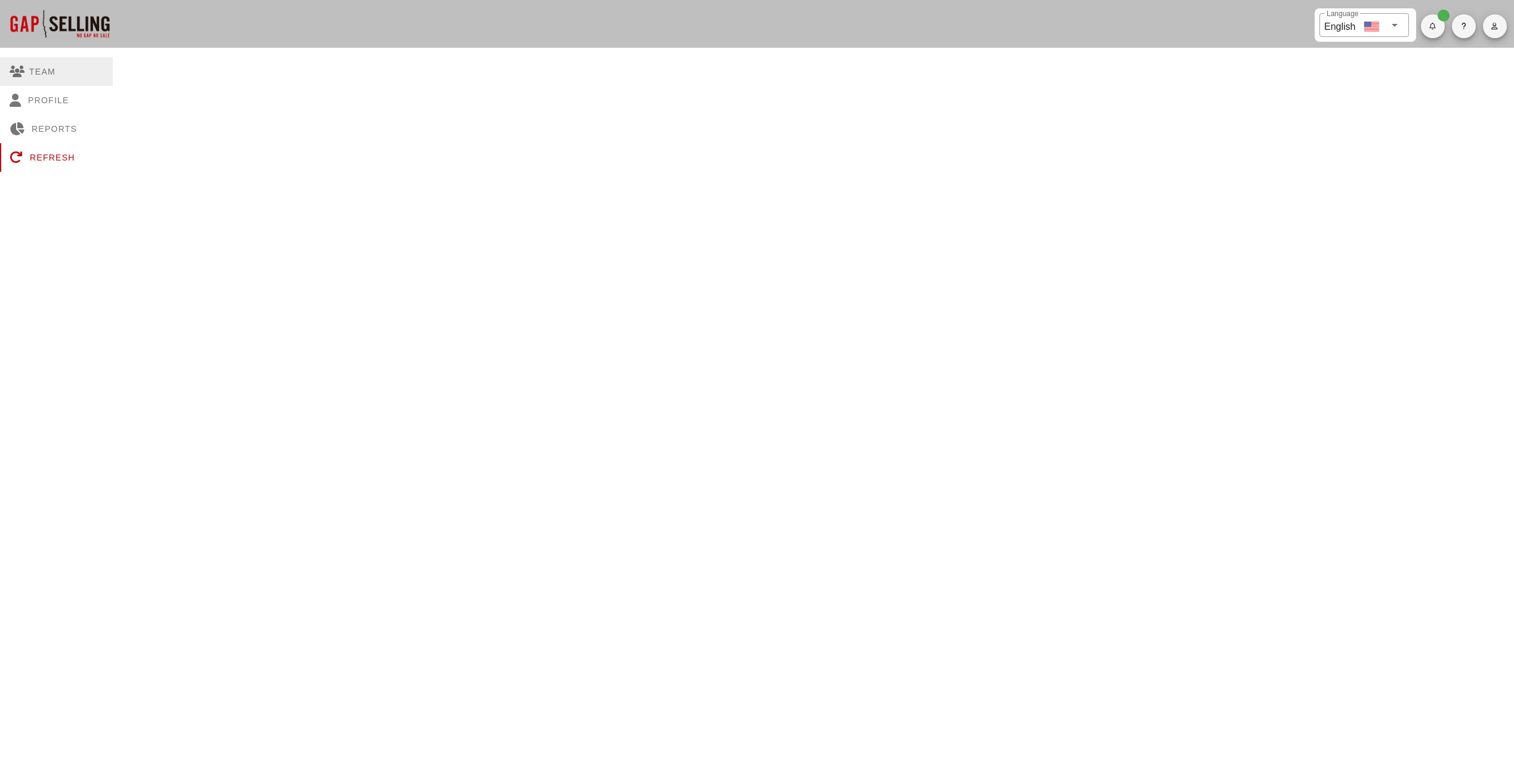click on "Team" at bounding box center [56, 72] 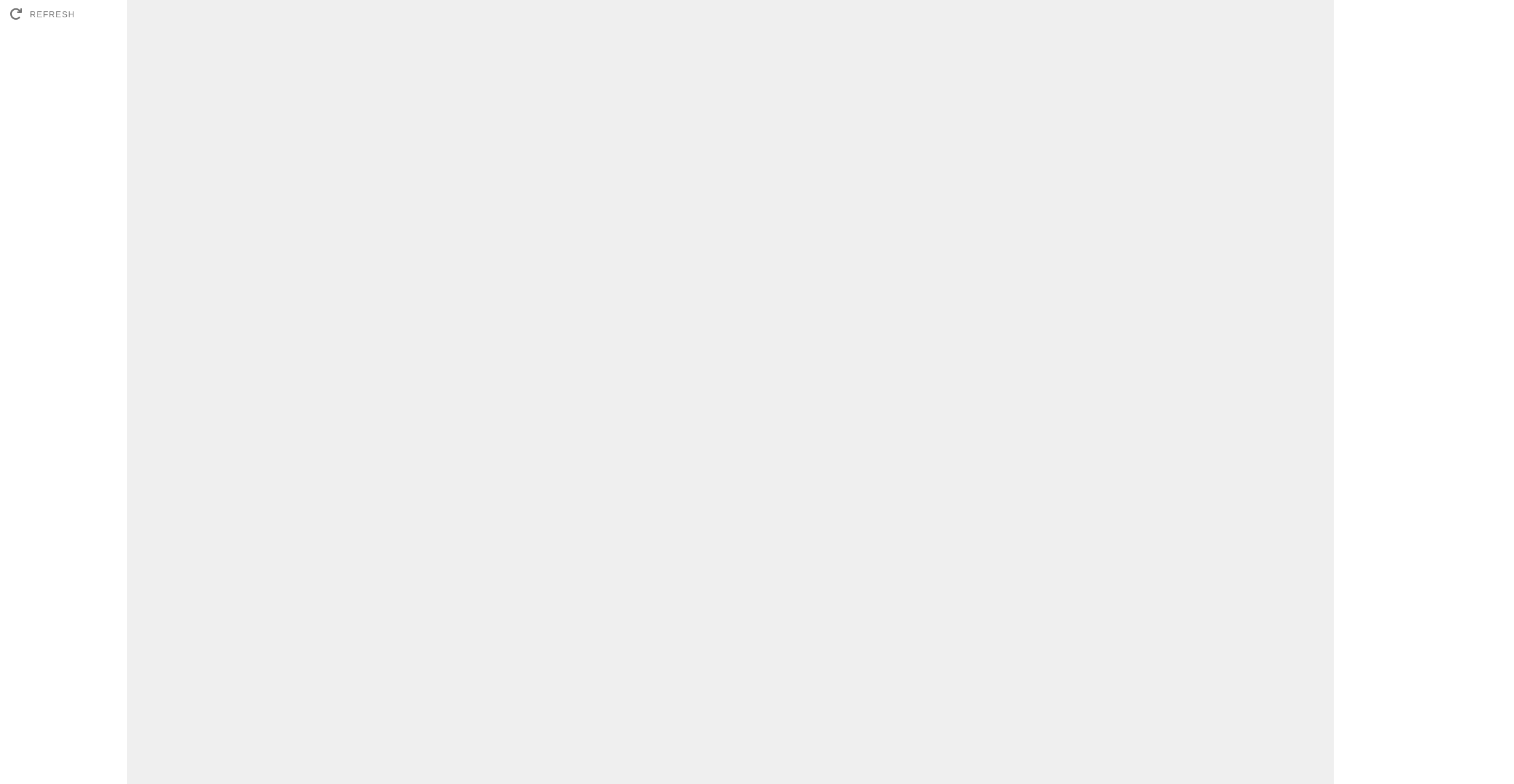 scroll, scrollTop: 0, scrollLeft: 0, axis: both 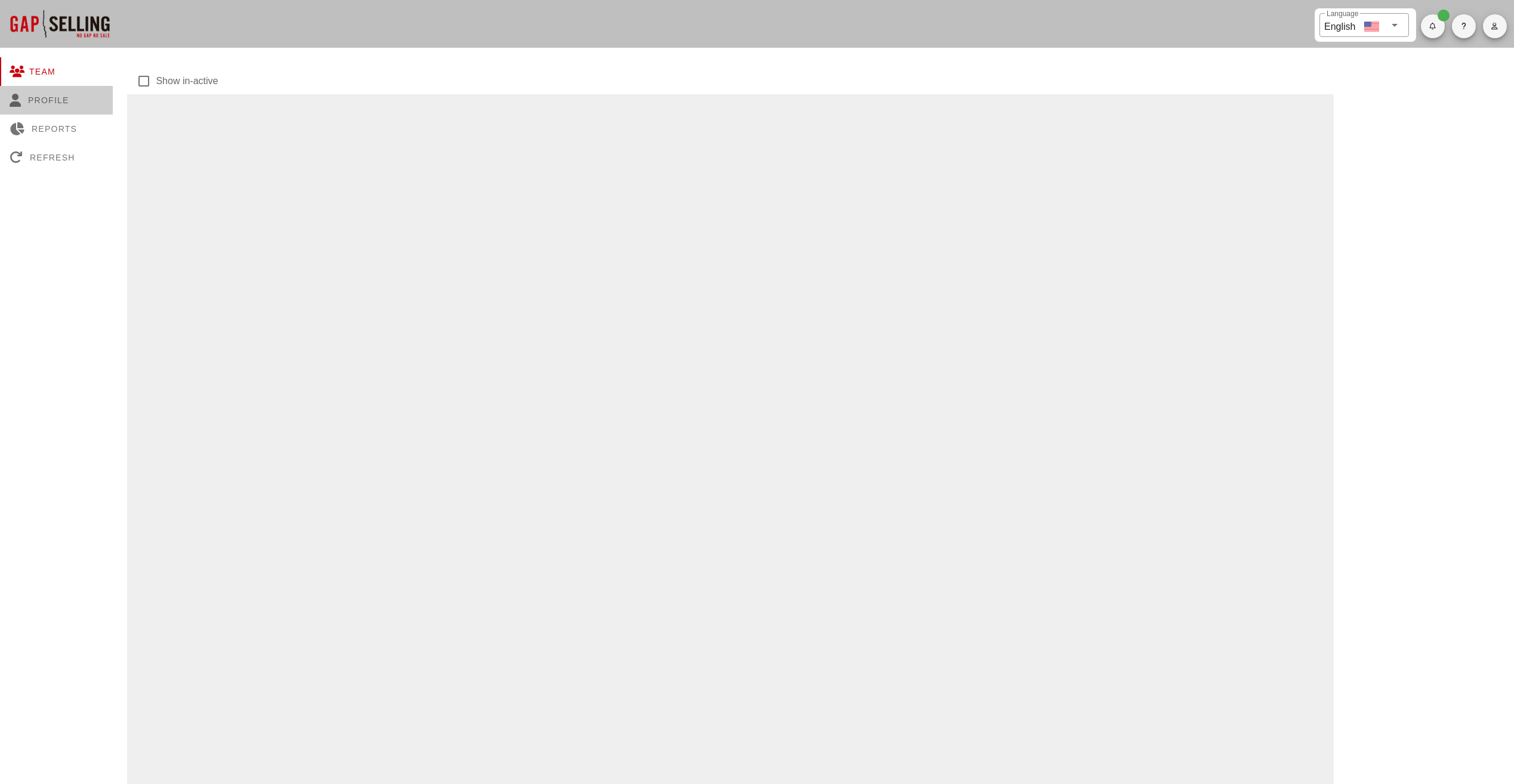 click on "Profile" at bounding box center (56, 100) 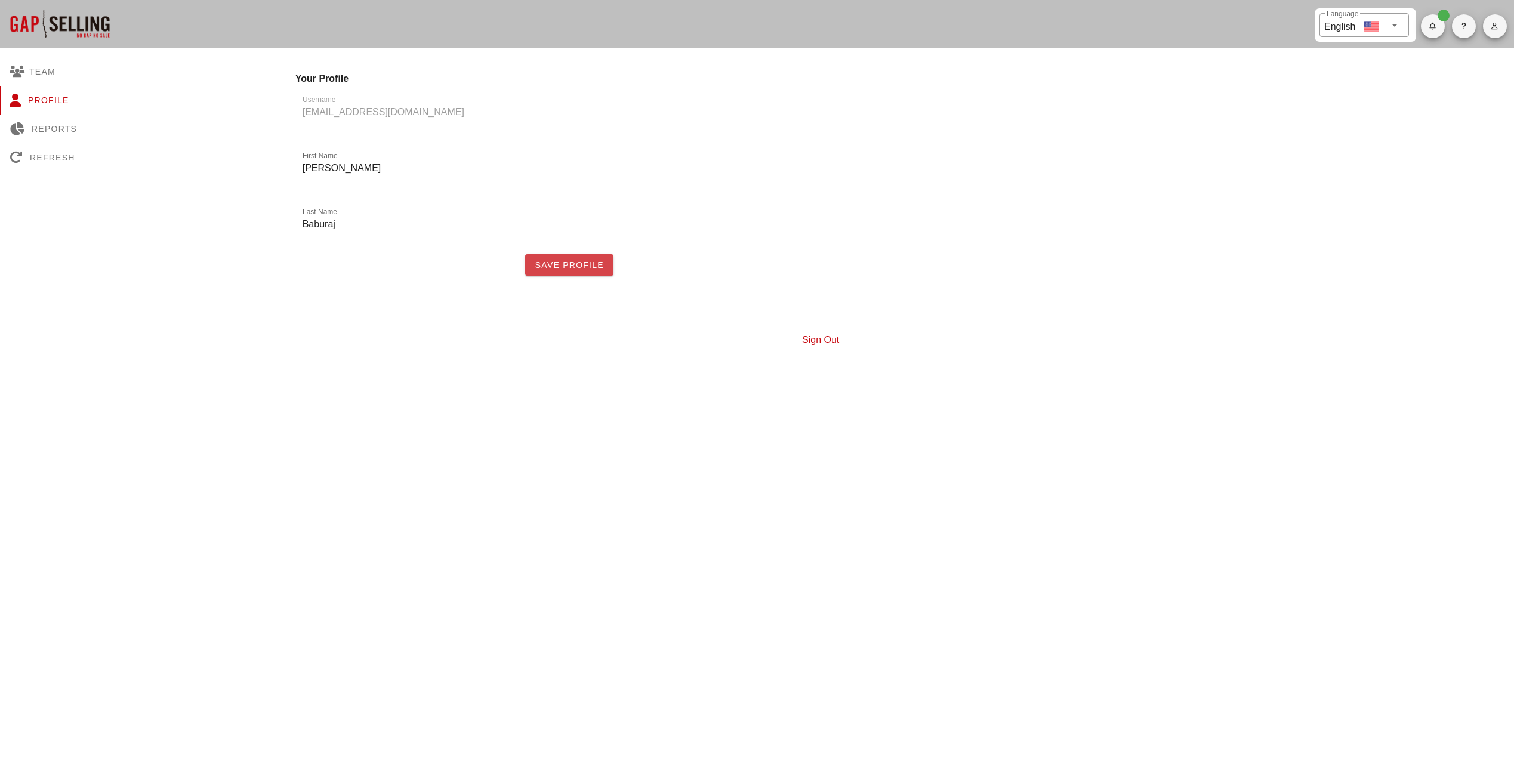 click on "Save Profile" at bounding box center (569, 265) 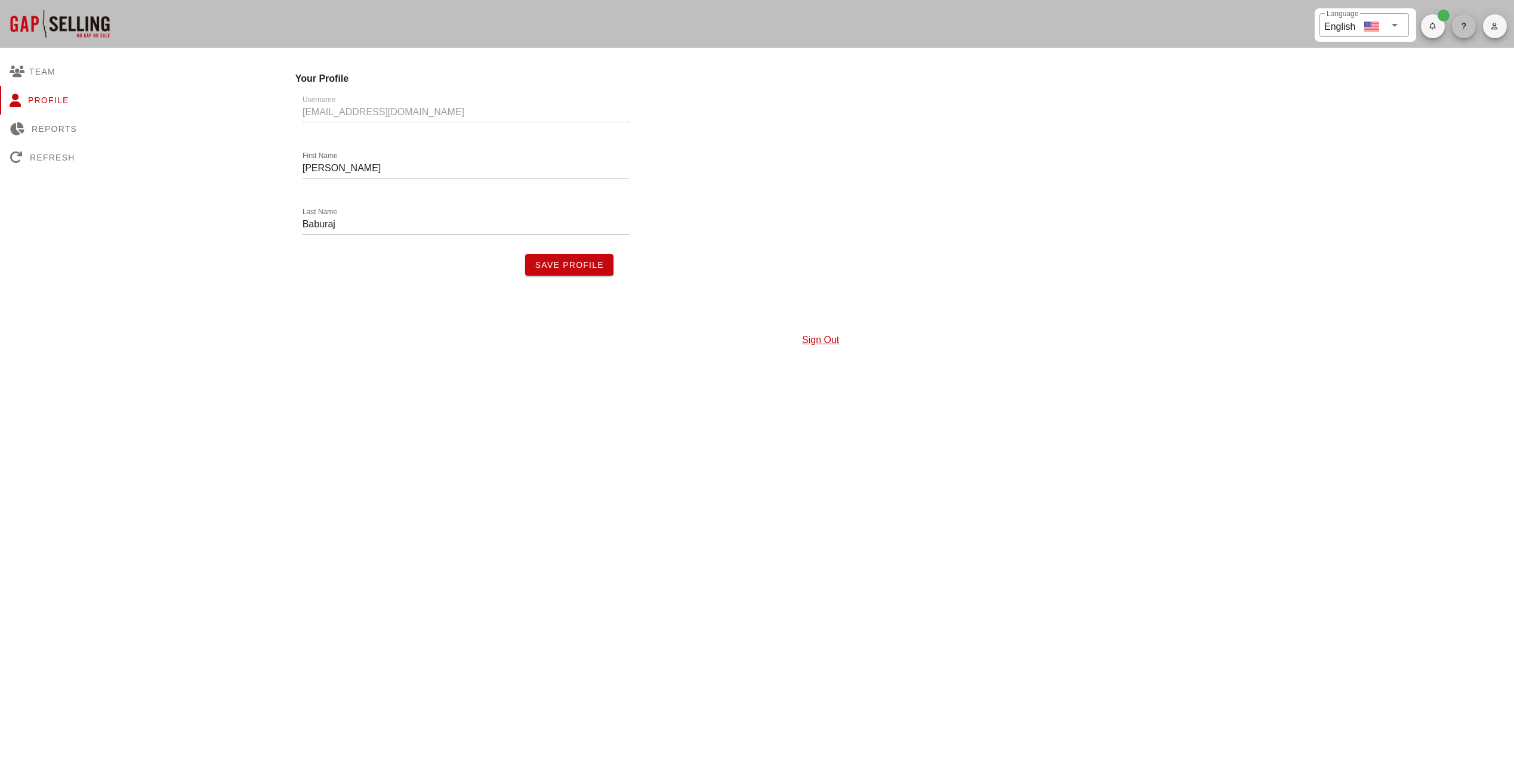 click at bounding box center [1464, 26] 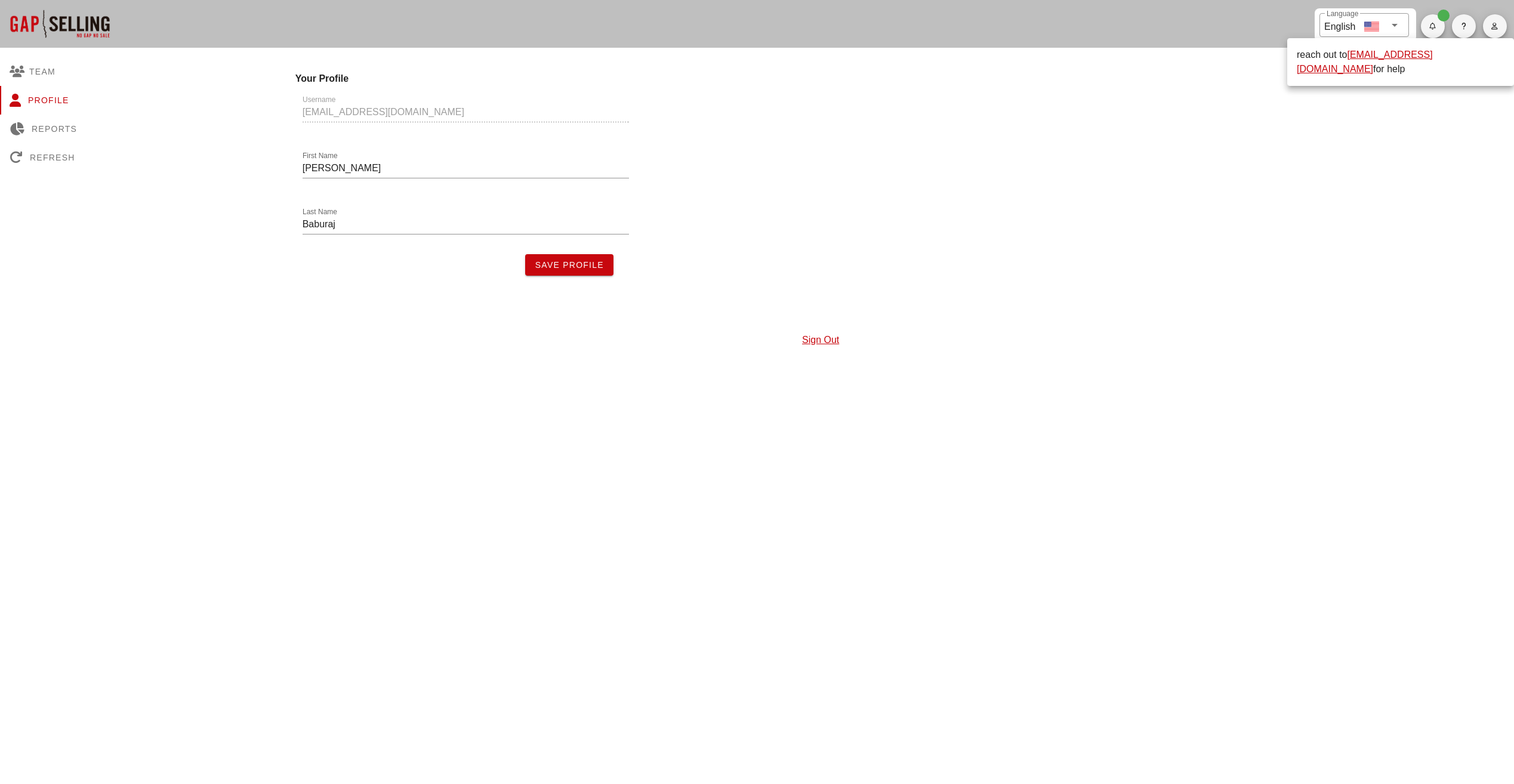 click on "support@salesgrowth.com" at bounding box center [1365, 61] 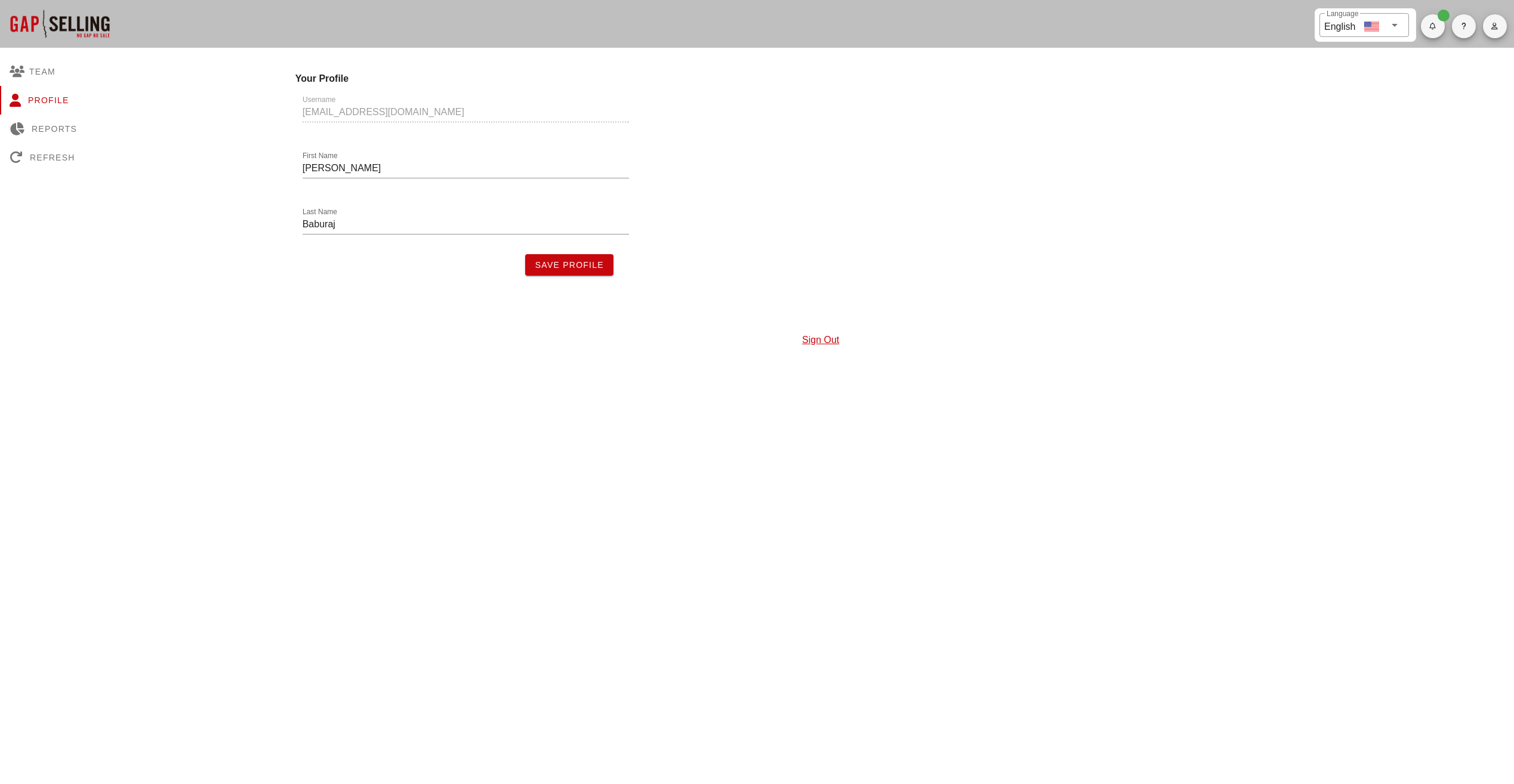 click on "Save Profile" at bounding box center [569, 265] 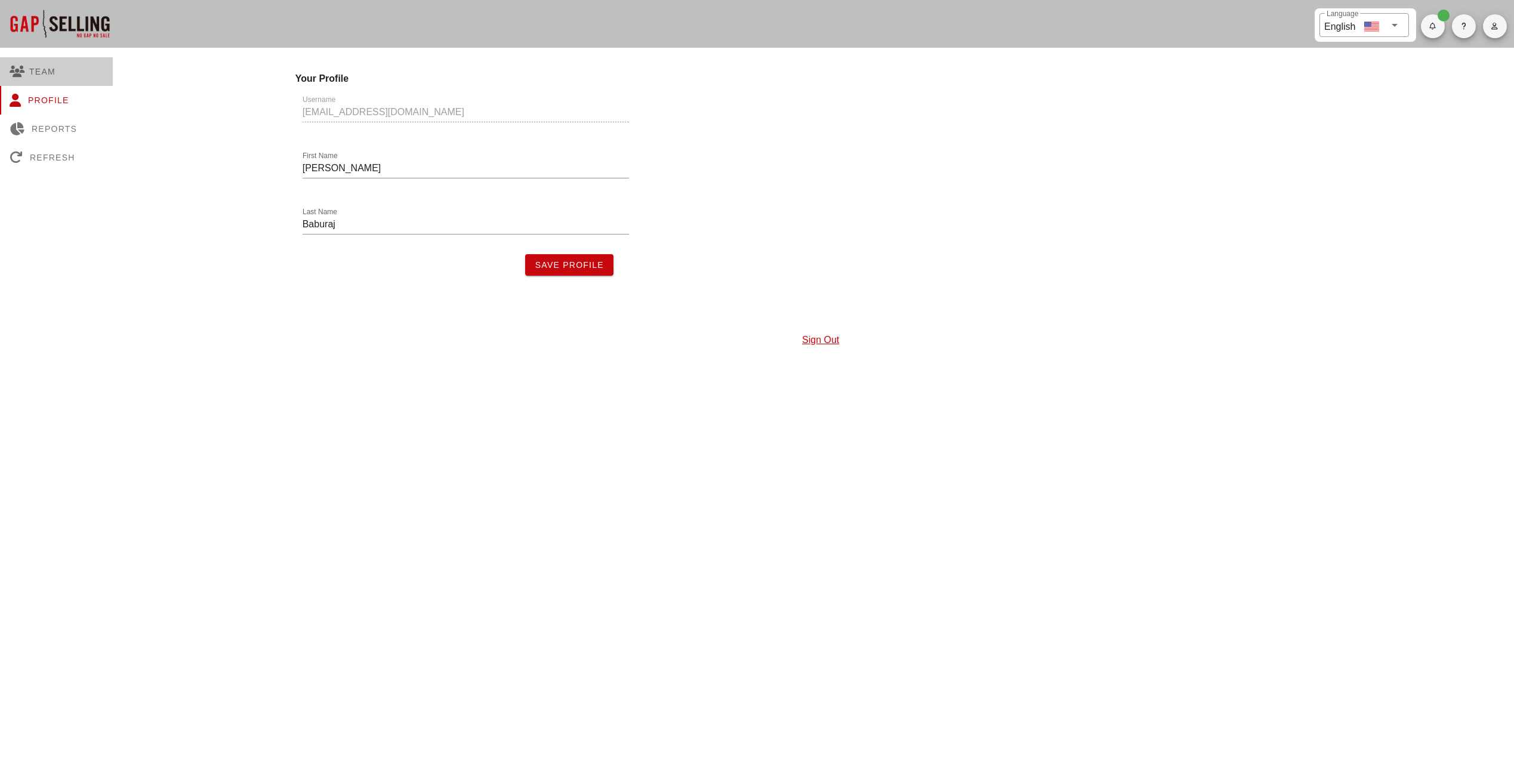click on "Team" at bounding box center [56, 72] 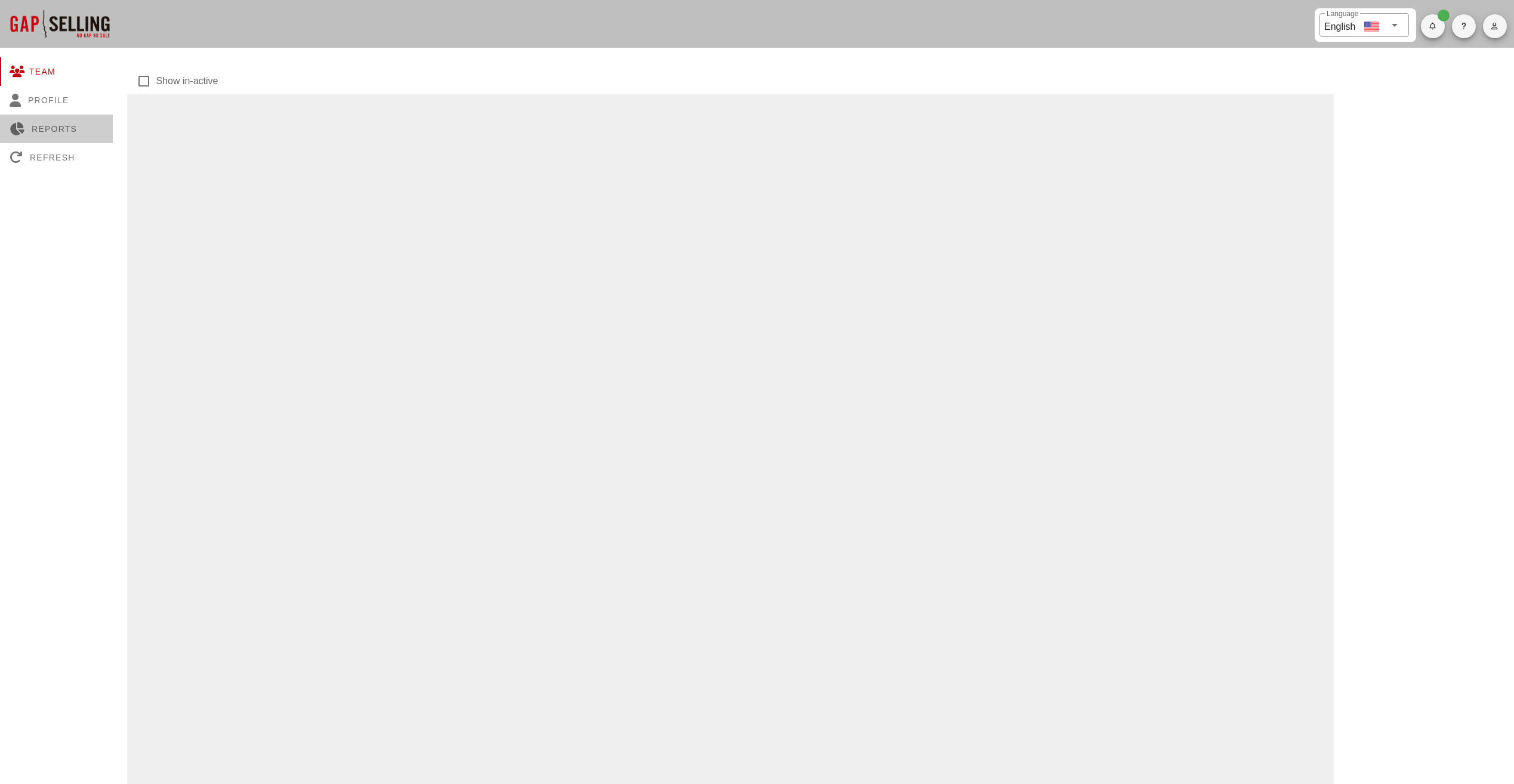 click on "Reports" at bounding box center [56, 129] 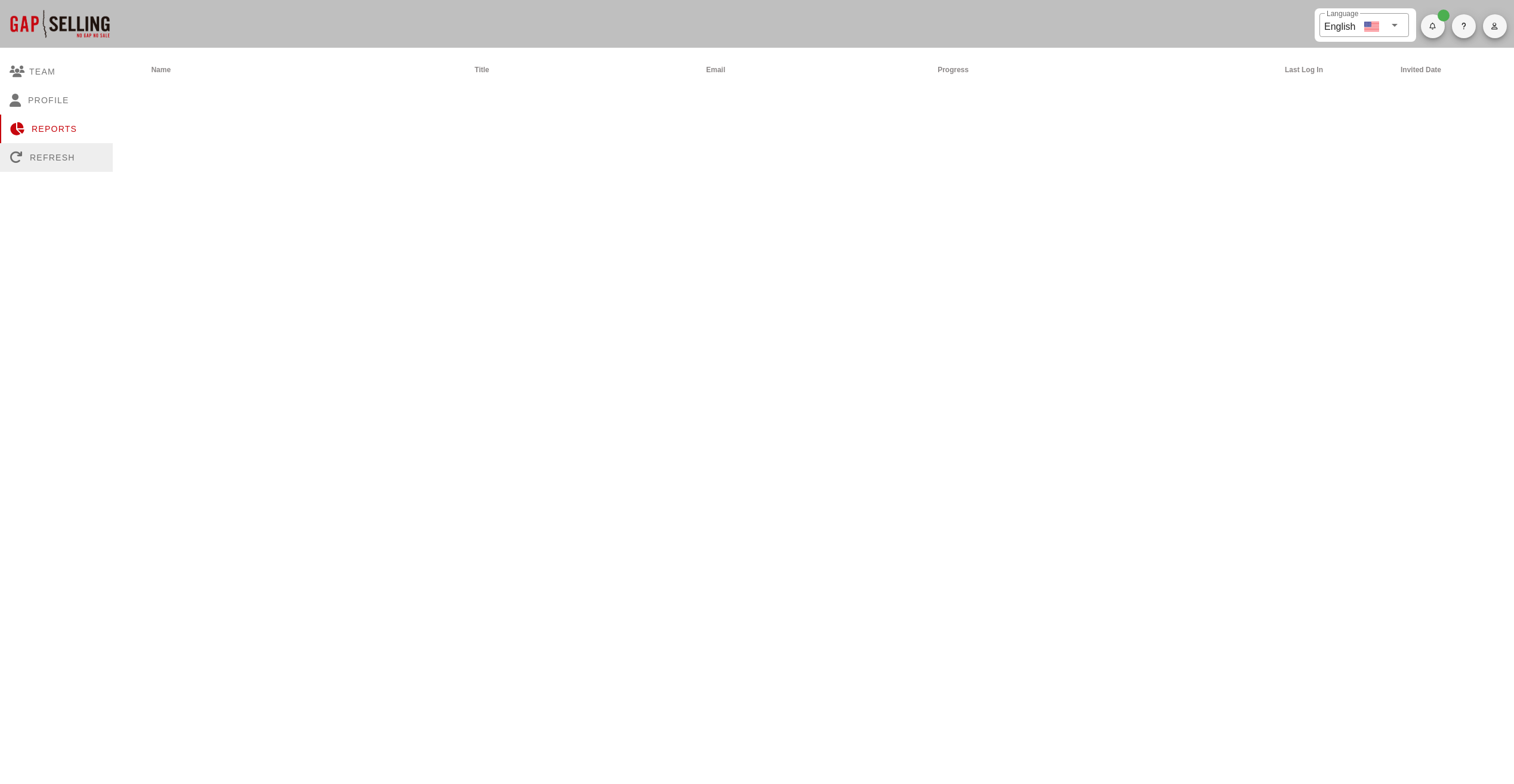 click on "Refresh" at bounding box center [56, 158] 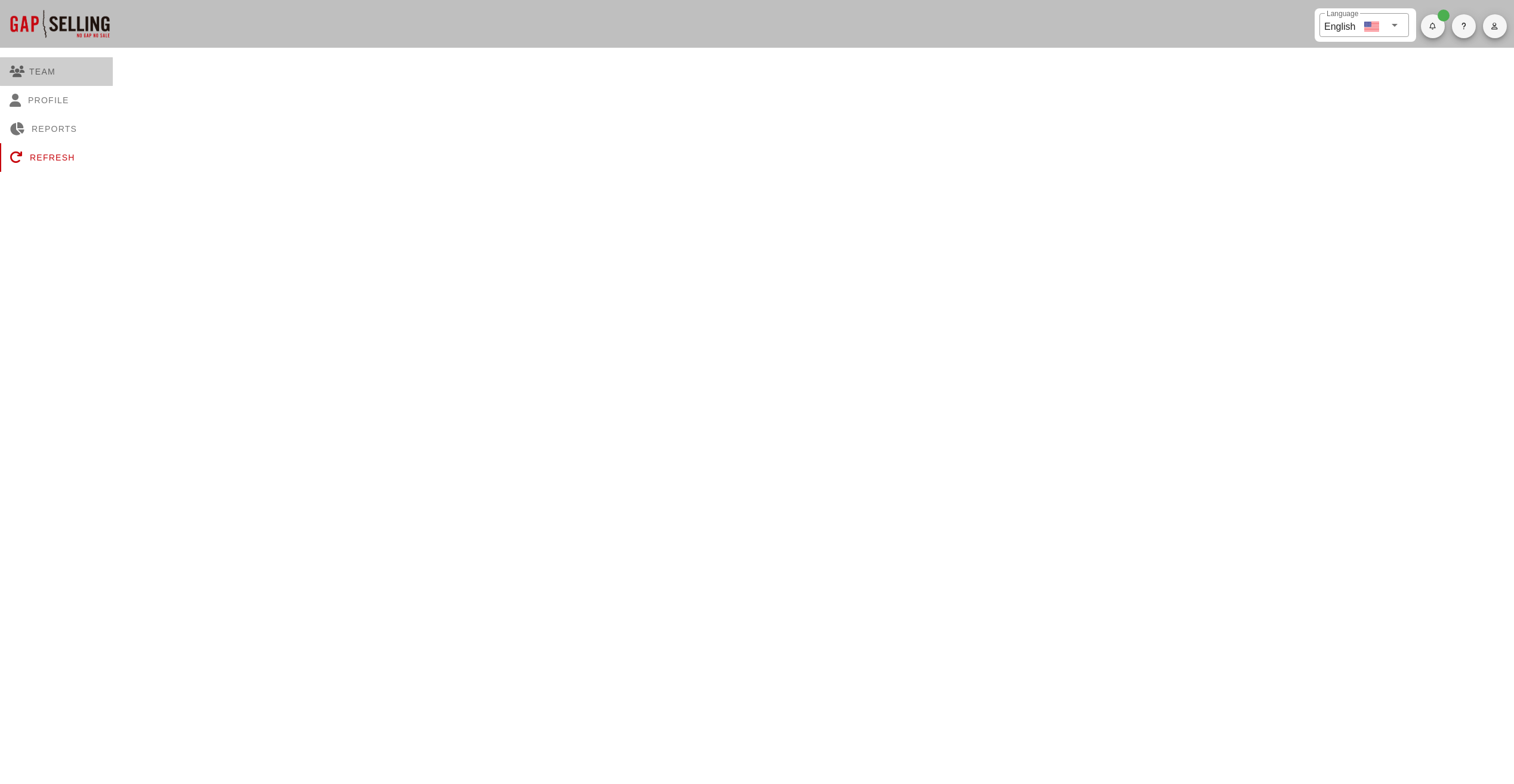 click on "Team" at bounding box center (56, 72) 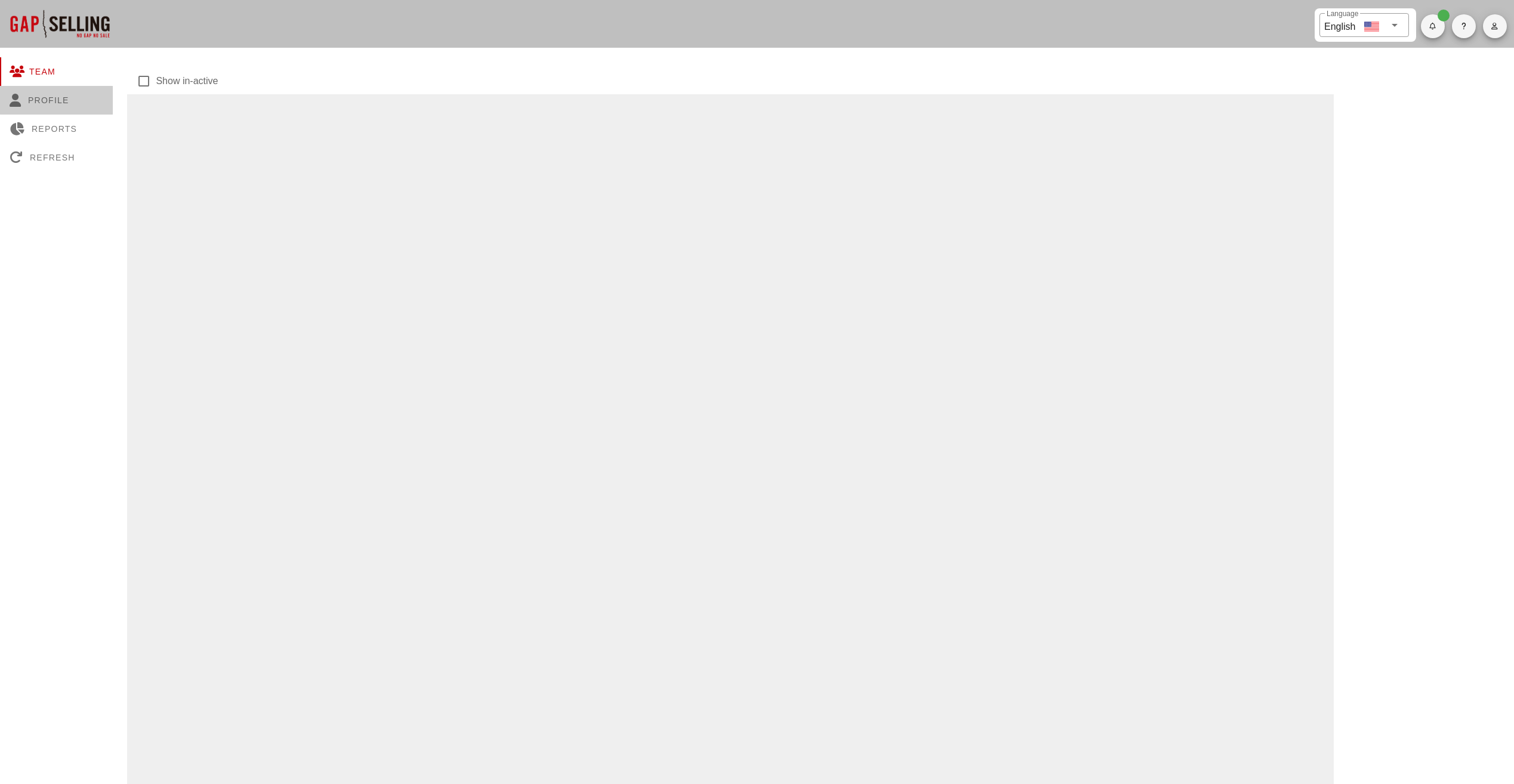 click on "Profile" at bounding box center (56, 100) 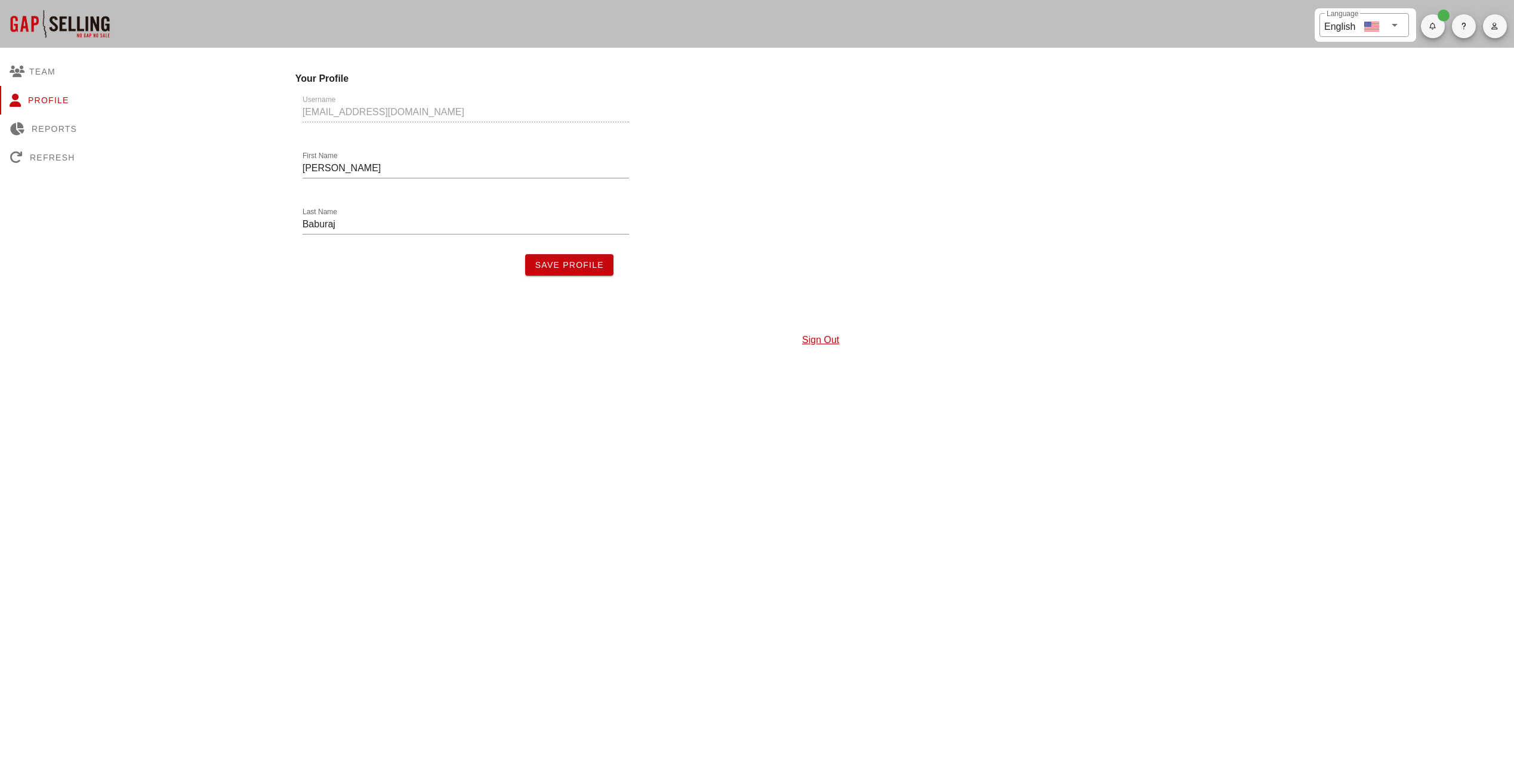 click on "Username neethubaburaj@gmail.com" at bounding box center (465, 114) 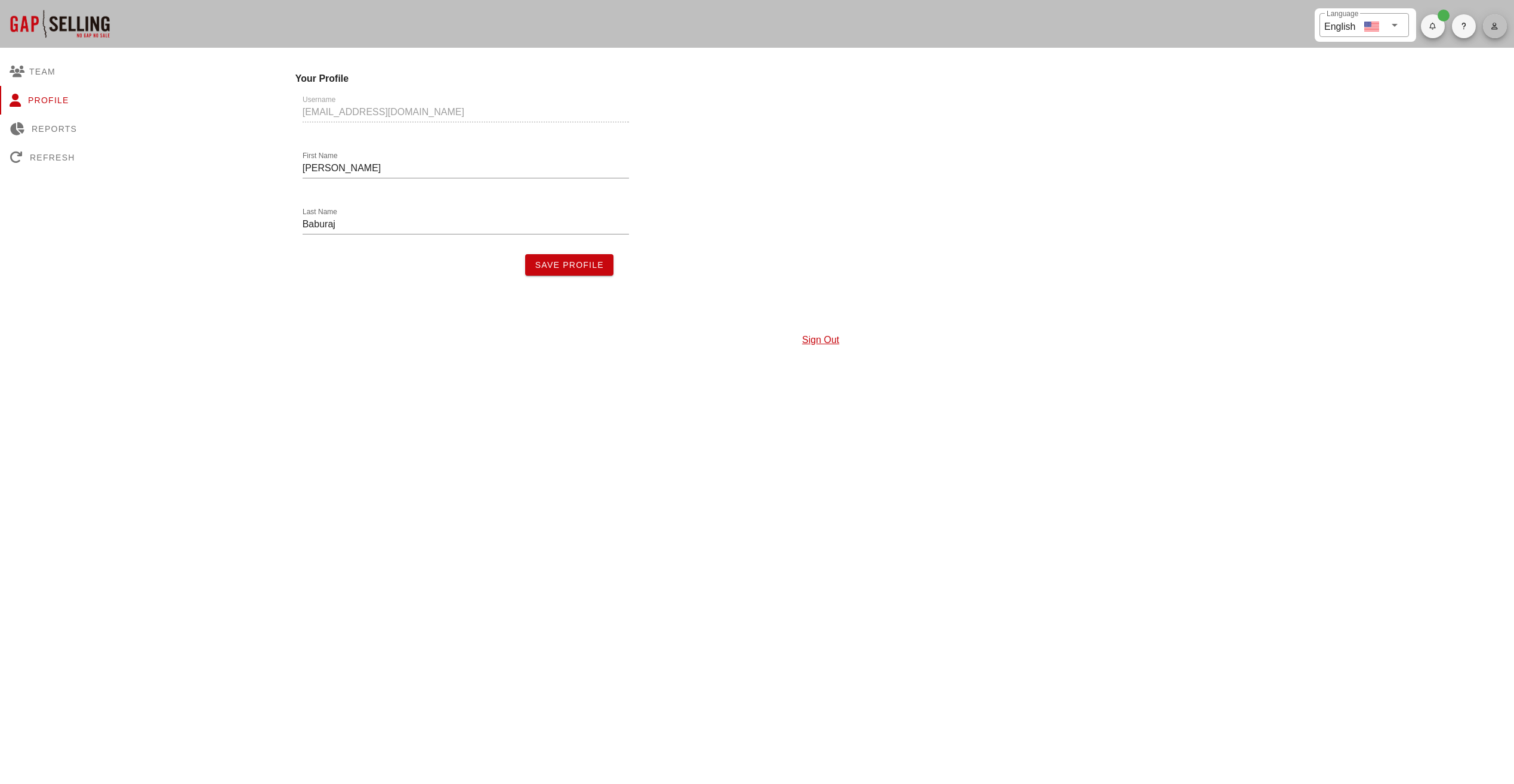 click at bounding box center (1494, 26) 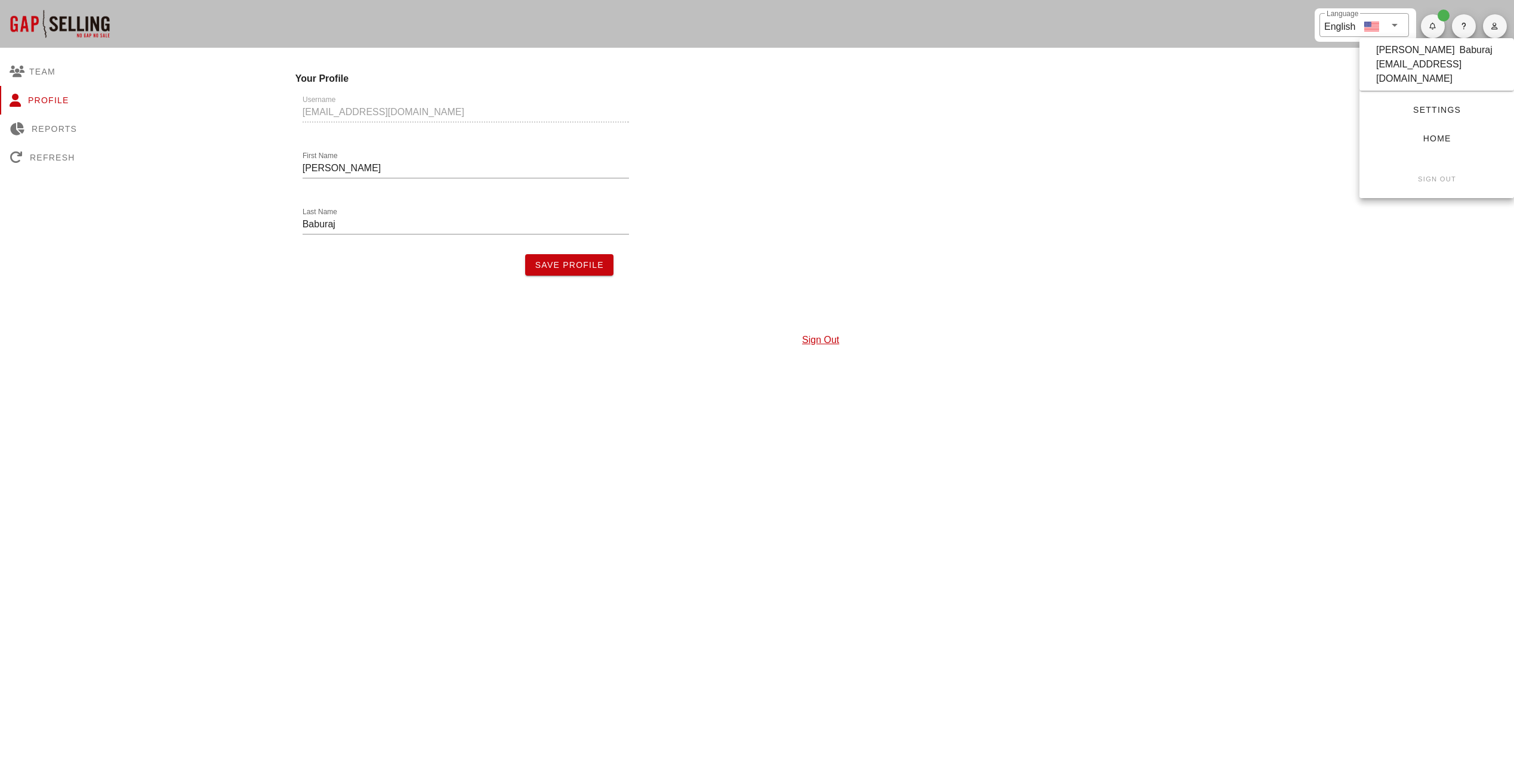 click on "Home" at bounding box center (1436, 138) 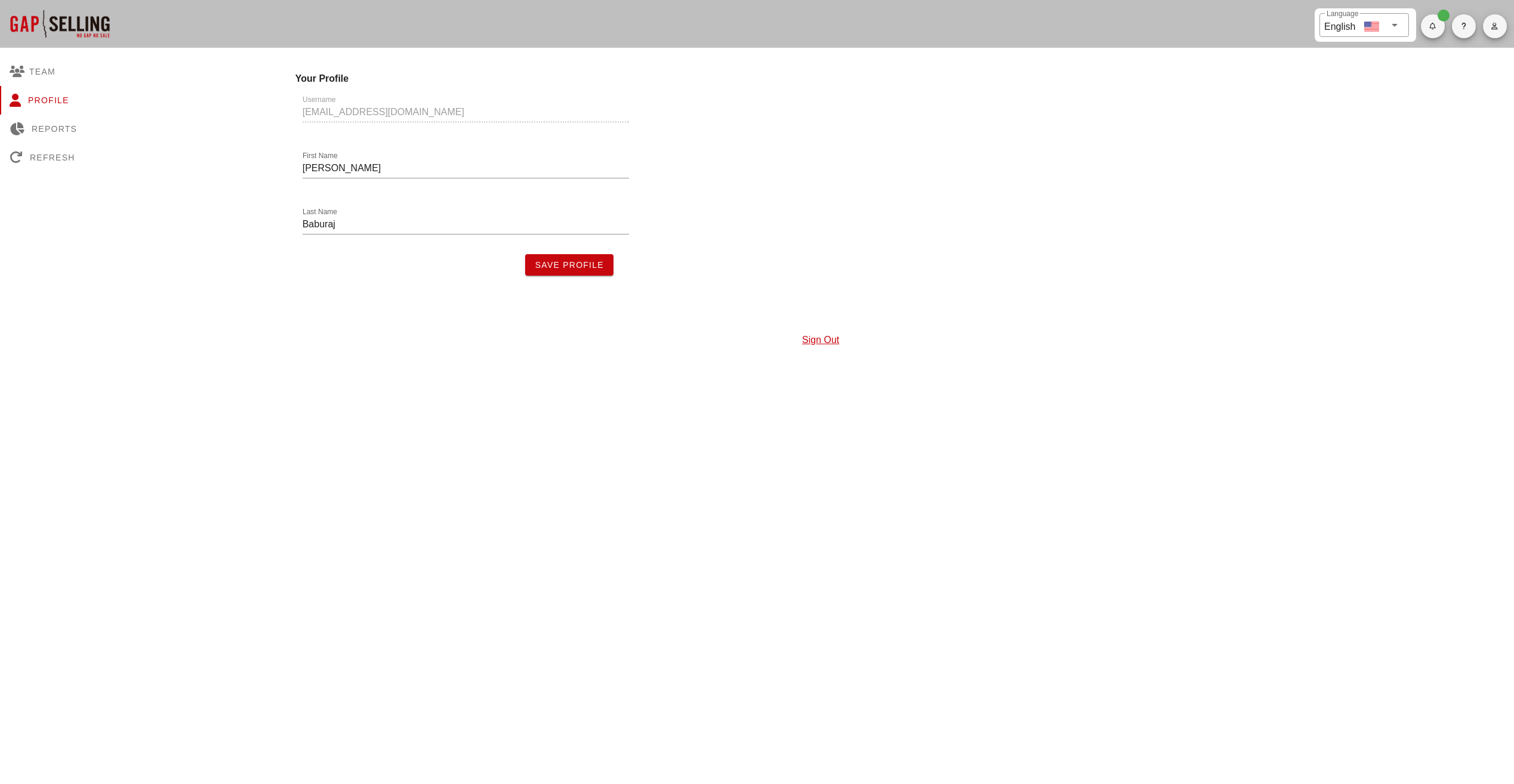 scroll, scrollTop: 0, scrollLeft: 0, axis: both 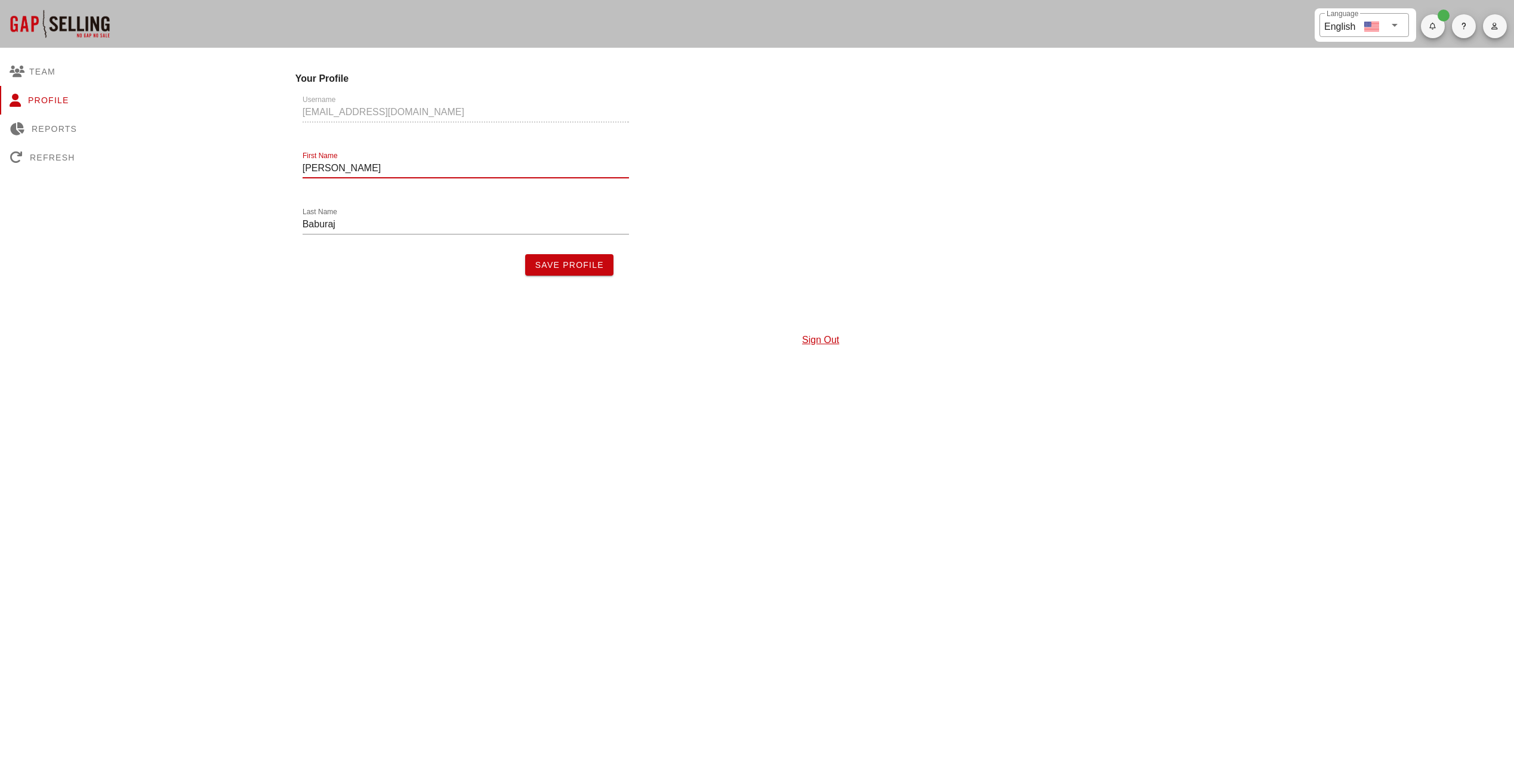 click on "[PERSON_NAME]" at bounding box center (465, 168) 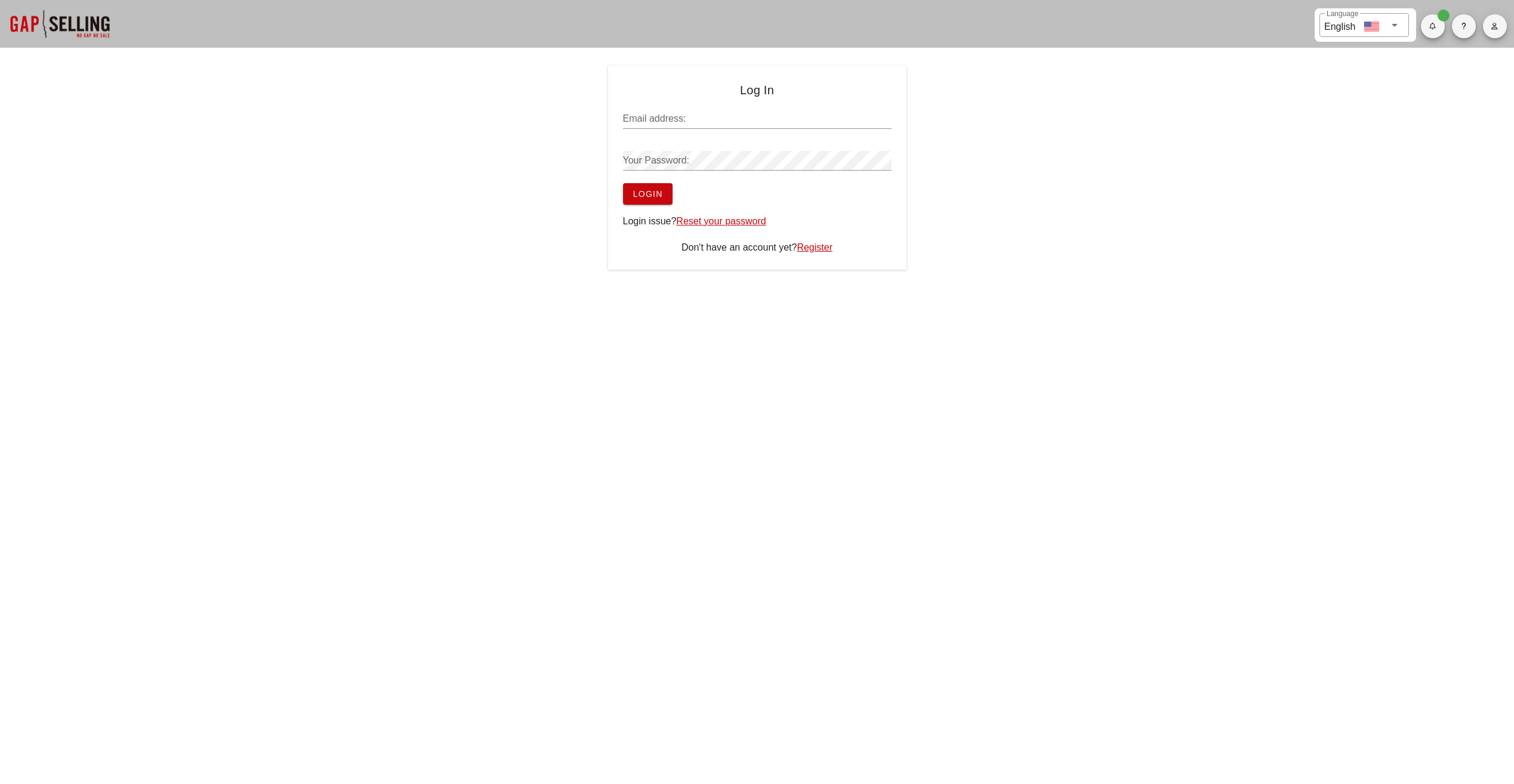 scroll, scrollTop: 0, scrollLeft: 0, axis: both 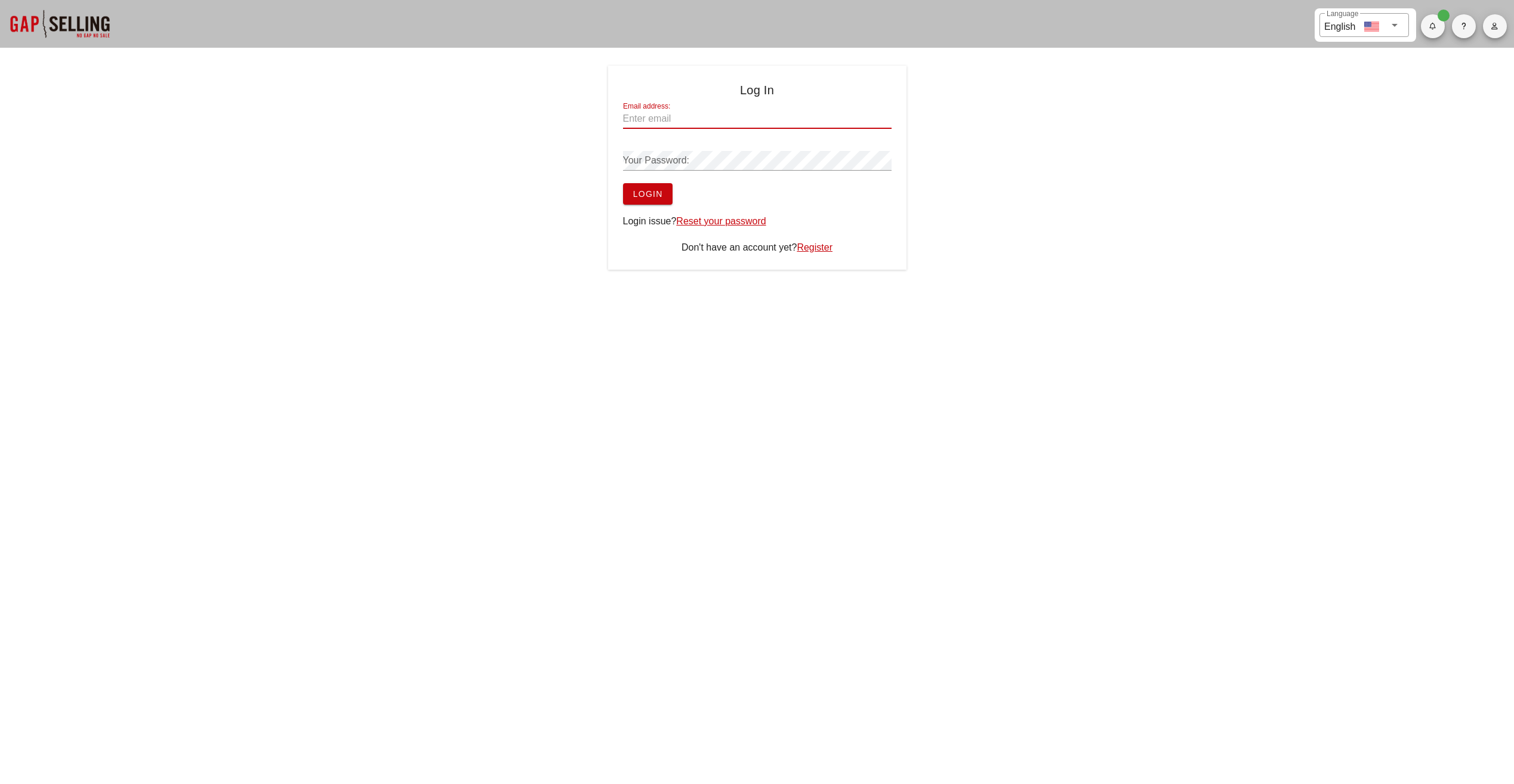 click on "Email address:" at bounding box center [757, 119] 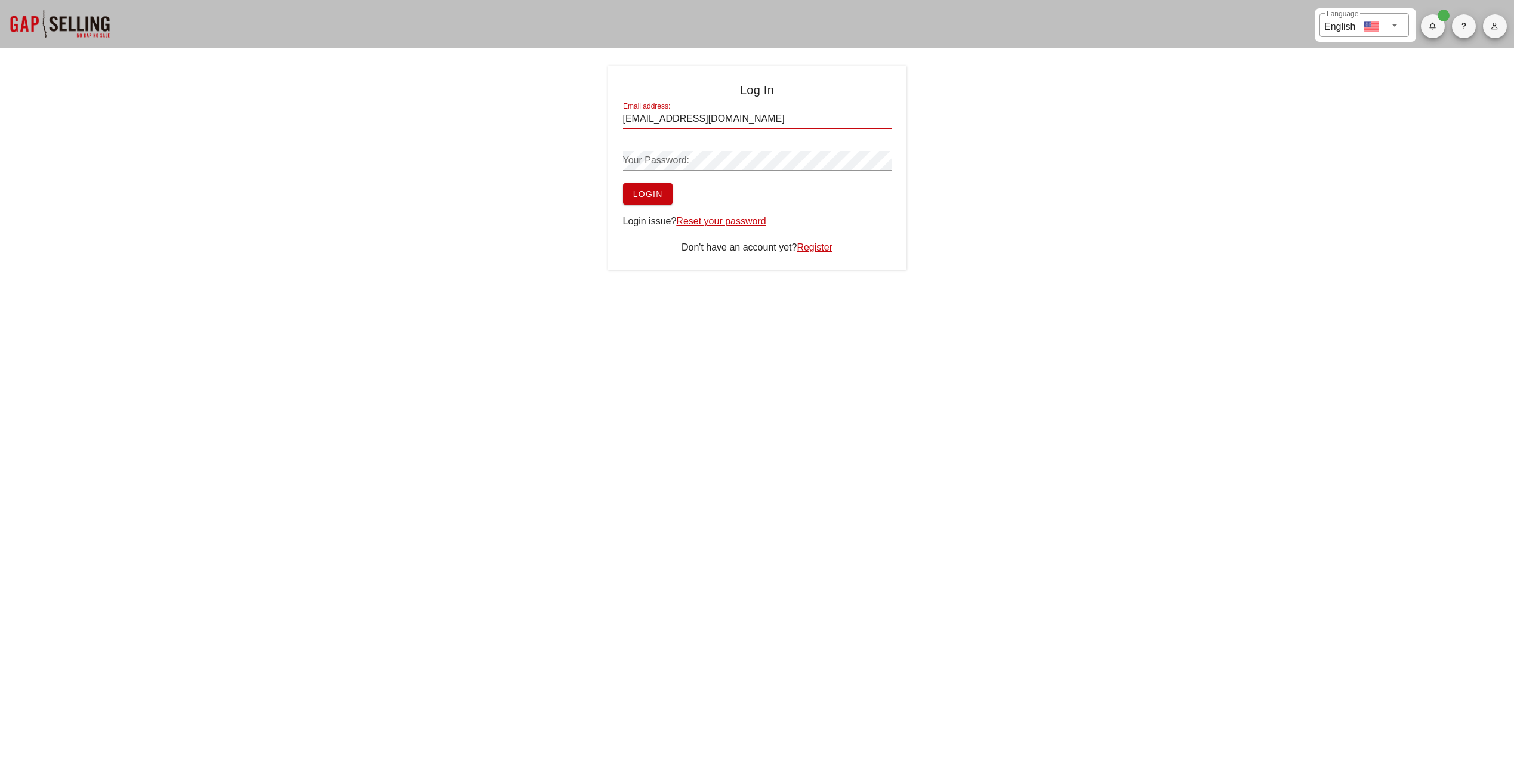 click on "[EMAIL_ADDRESS][DOMAIN_NAME]" at bounding box center (757, 119) 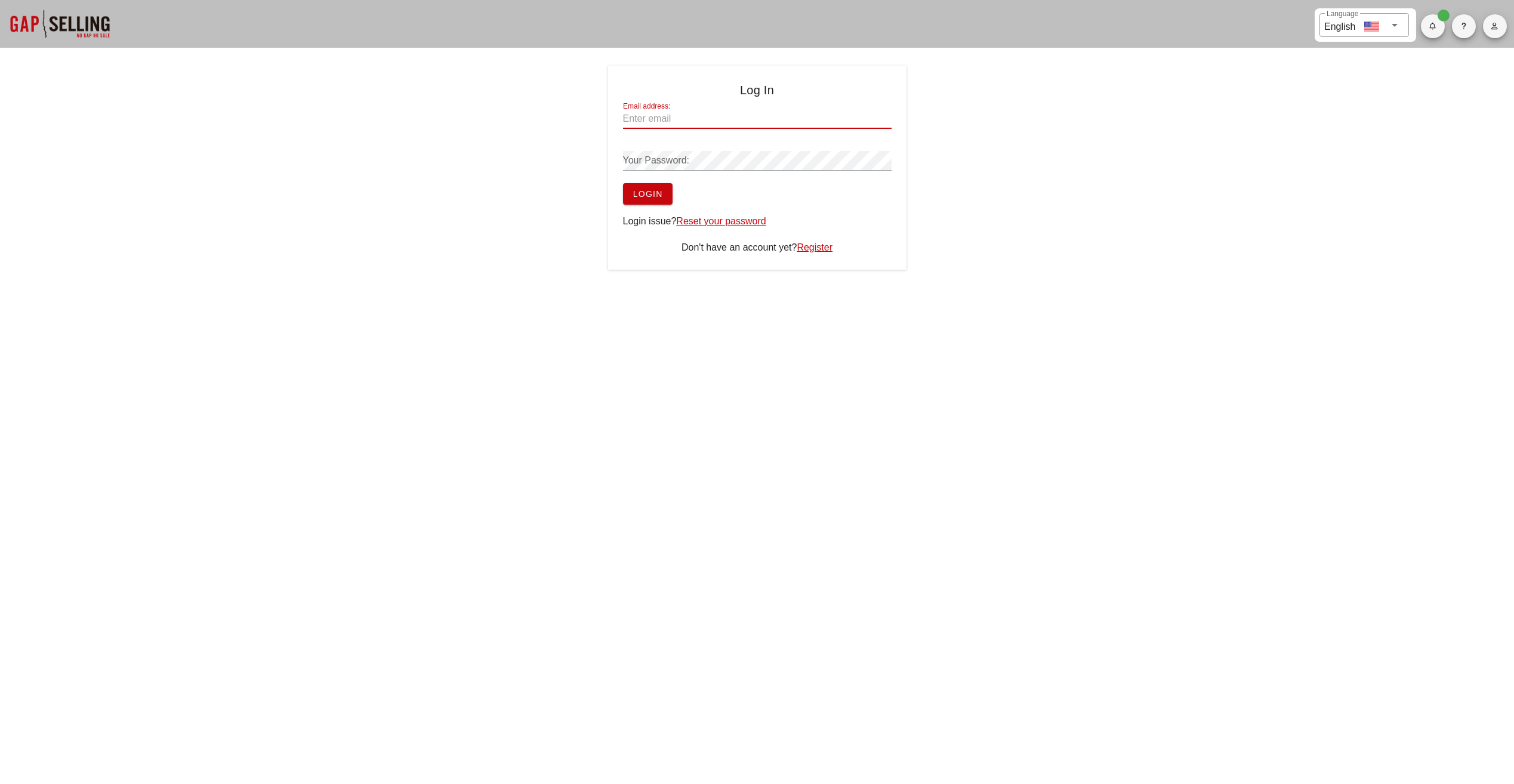 click on "Email address:" at bounding box center [757, 119] 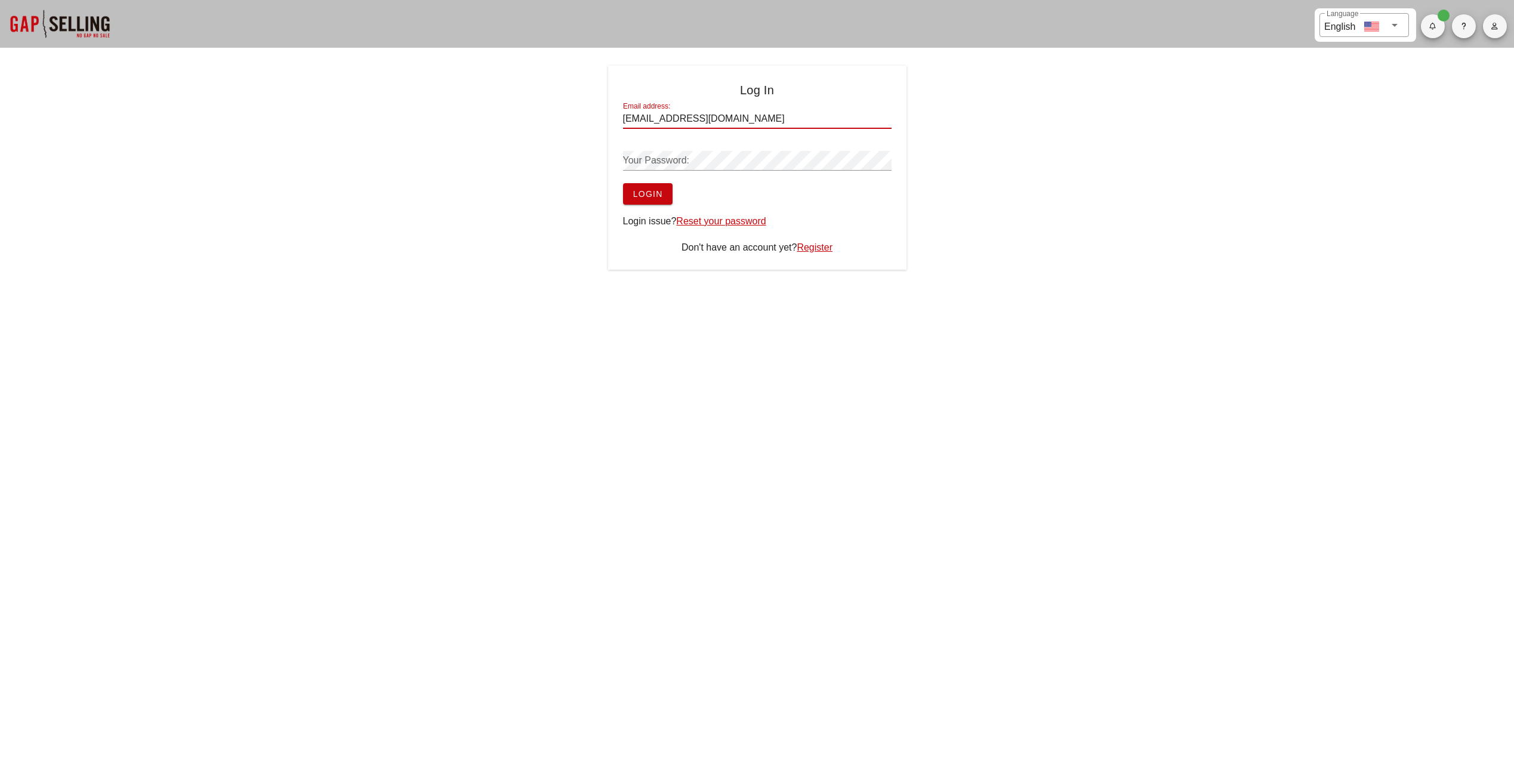 drag, startPoint x: 717, startPoint y: 118, endPoint x: 692, endPoint y: 119, distance: 25.02 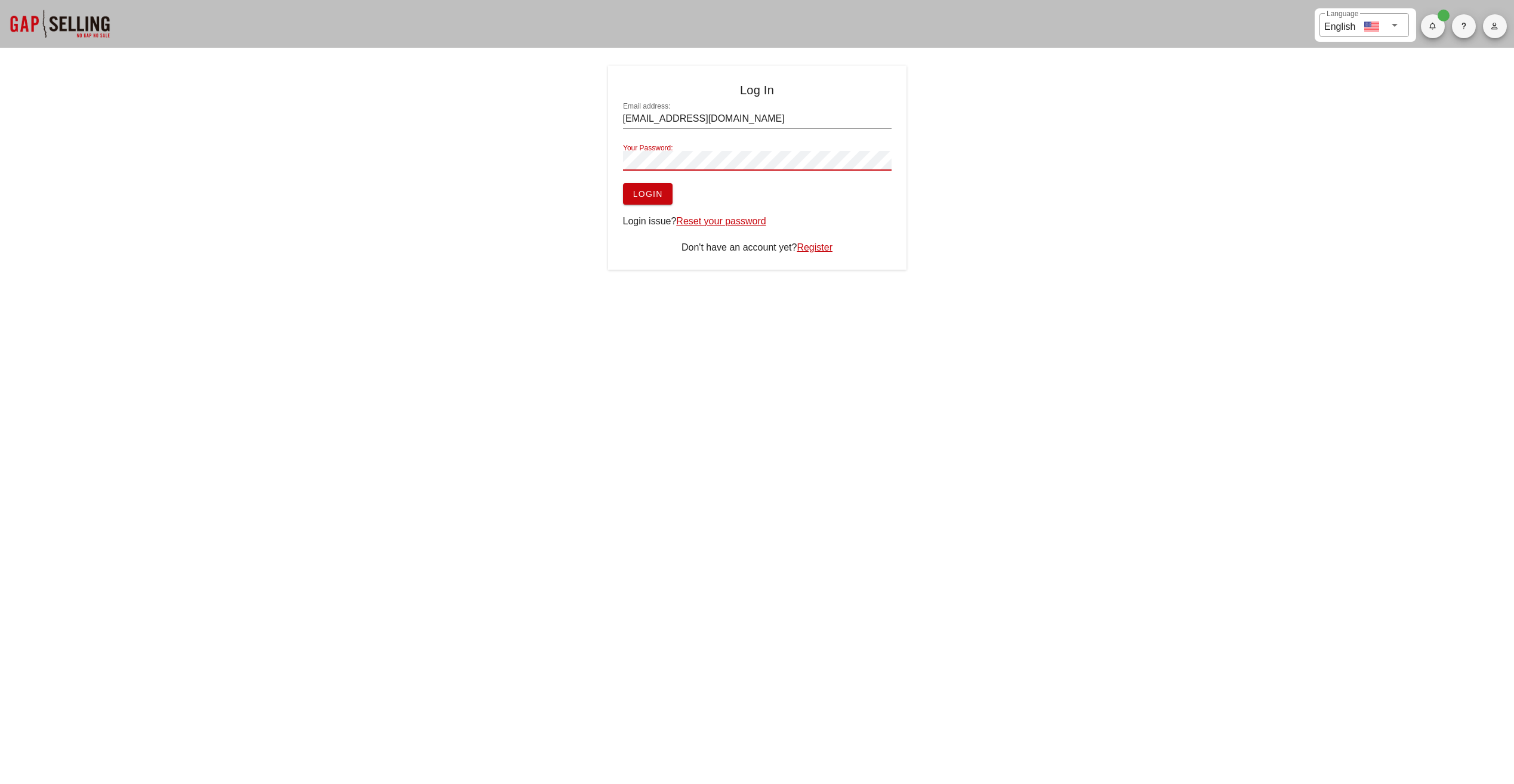 click on "Login" at bounding box center (647, 194) 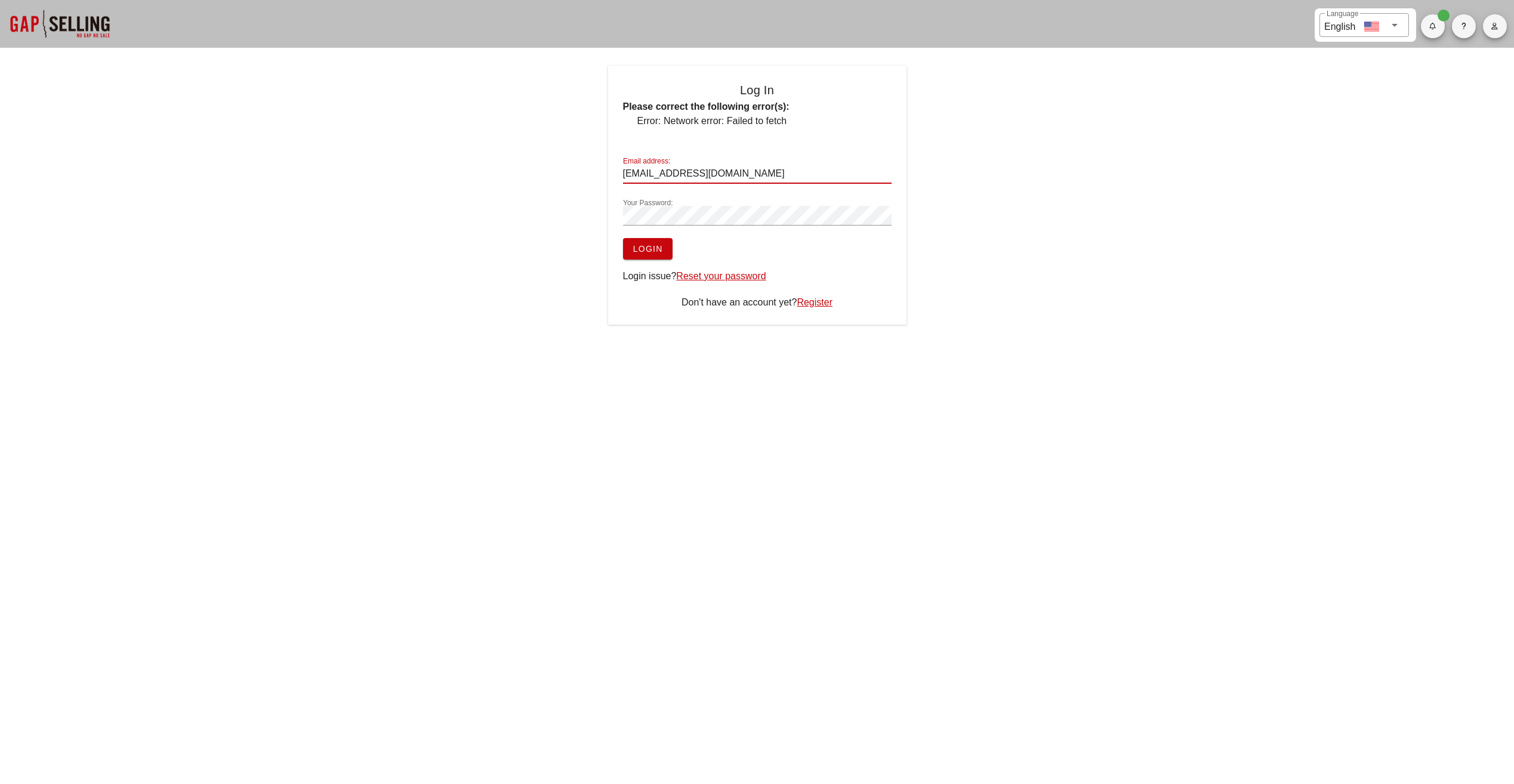 click on "neethubaburaj@gmail.com" at bounding box center (757, 174) 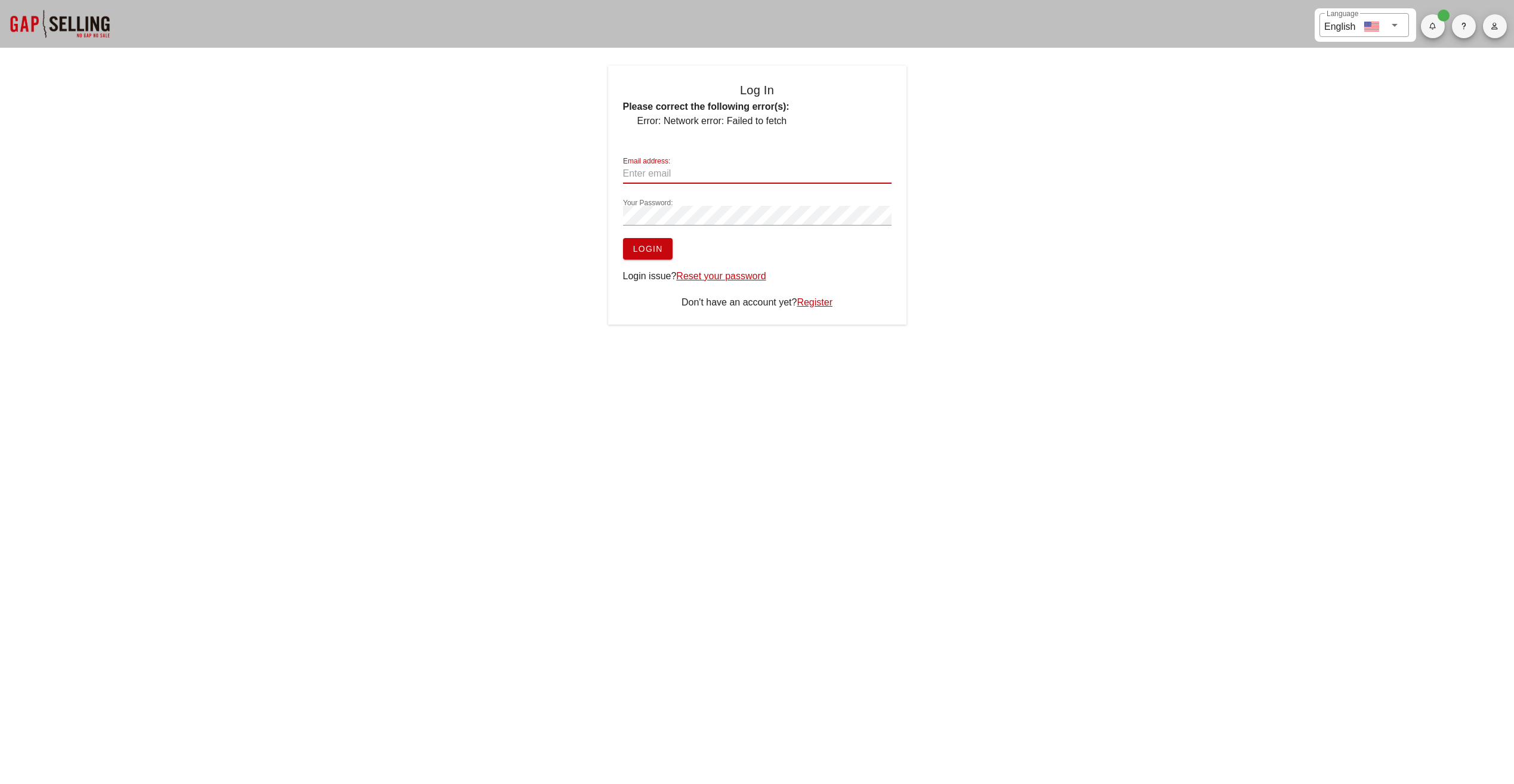 click on "Email address:" at bounding box center (757, 174) 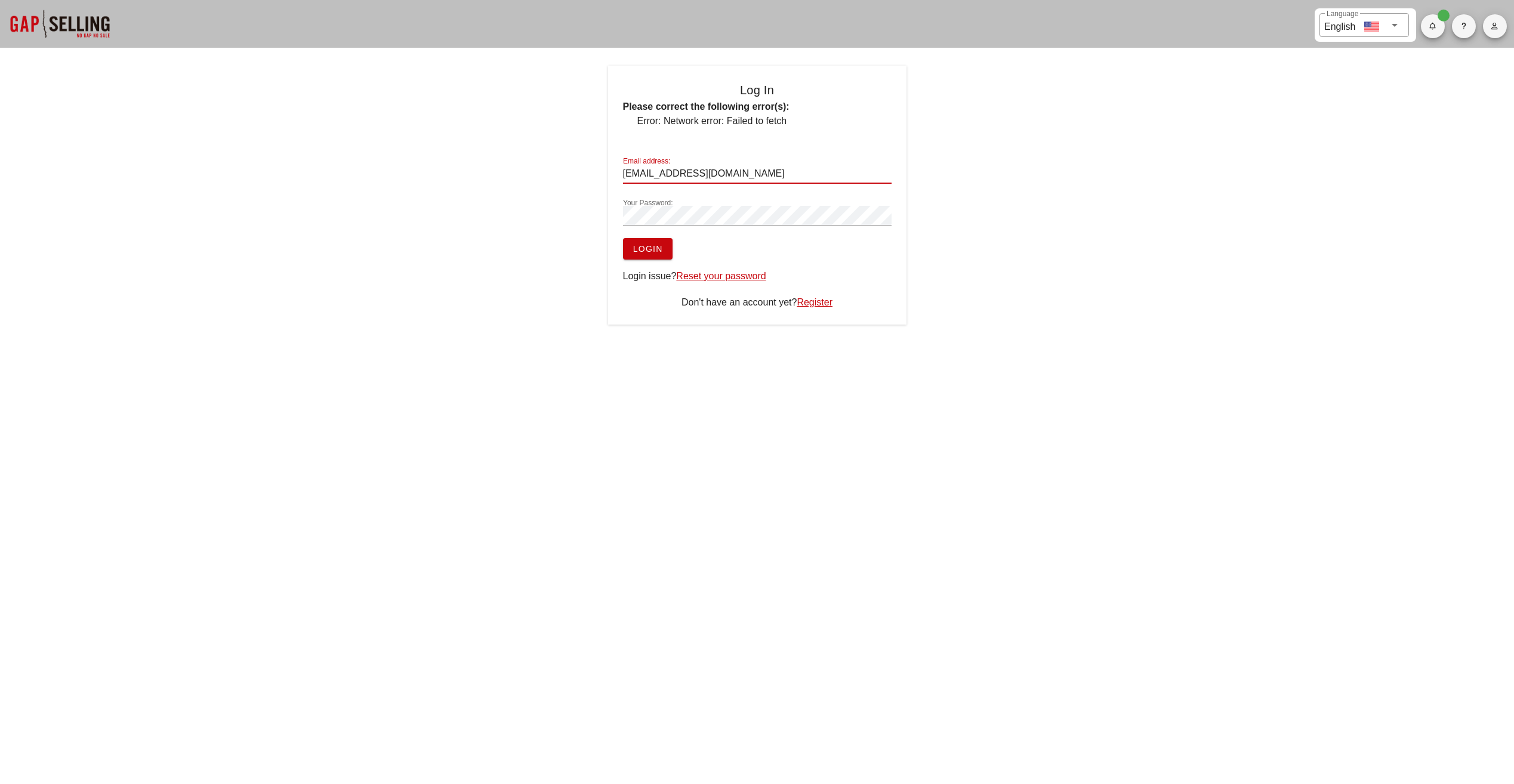 click on "Login" at bounding box center (647, 249) 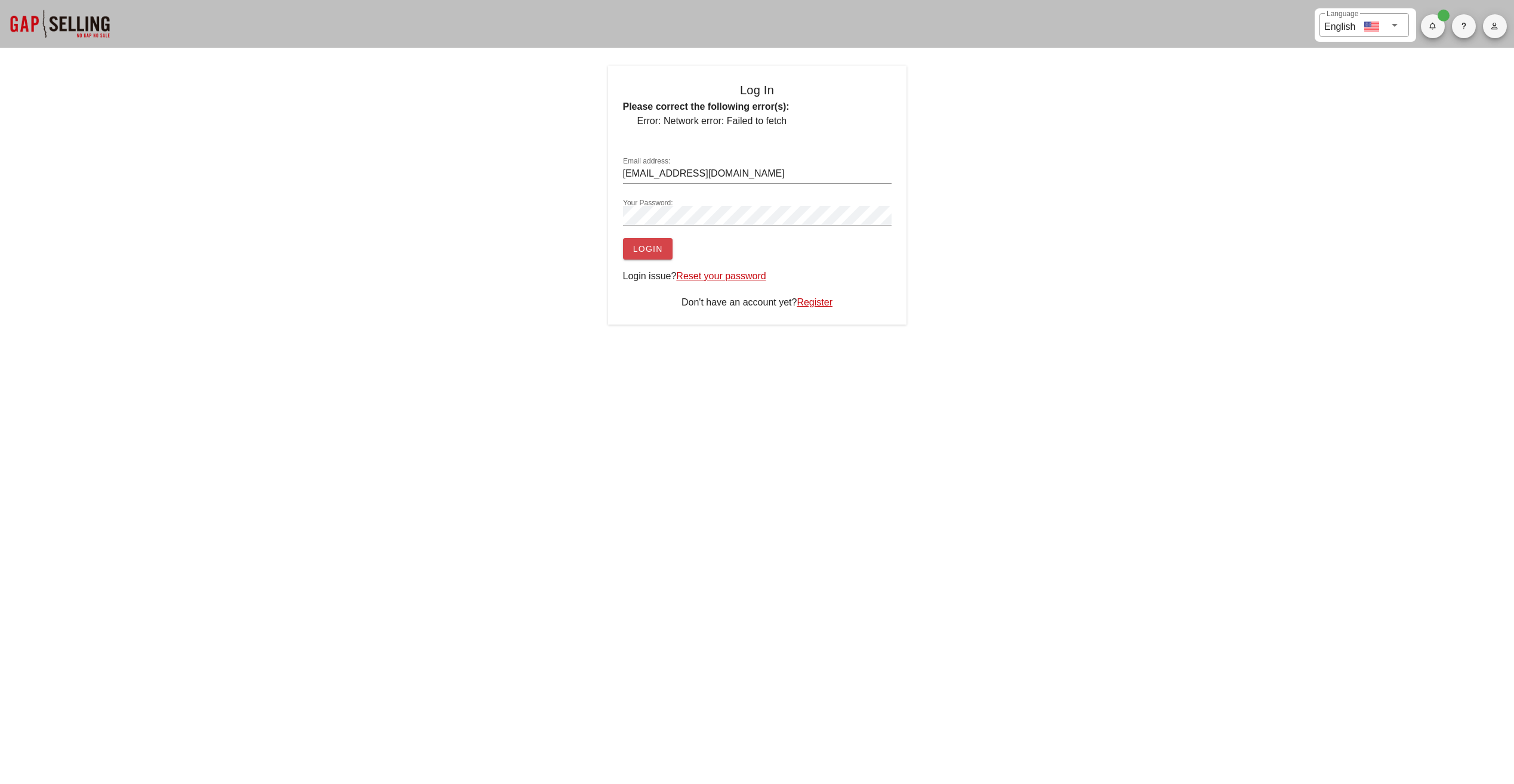 click on "Login" at bounding box center [647, 249] 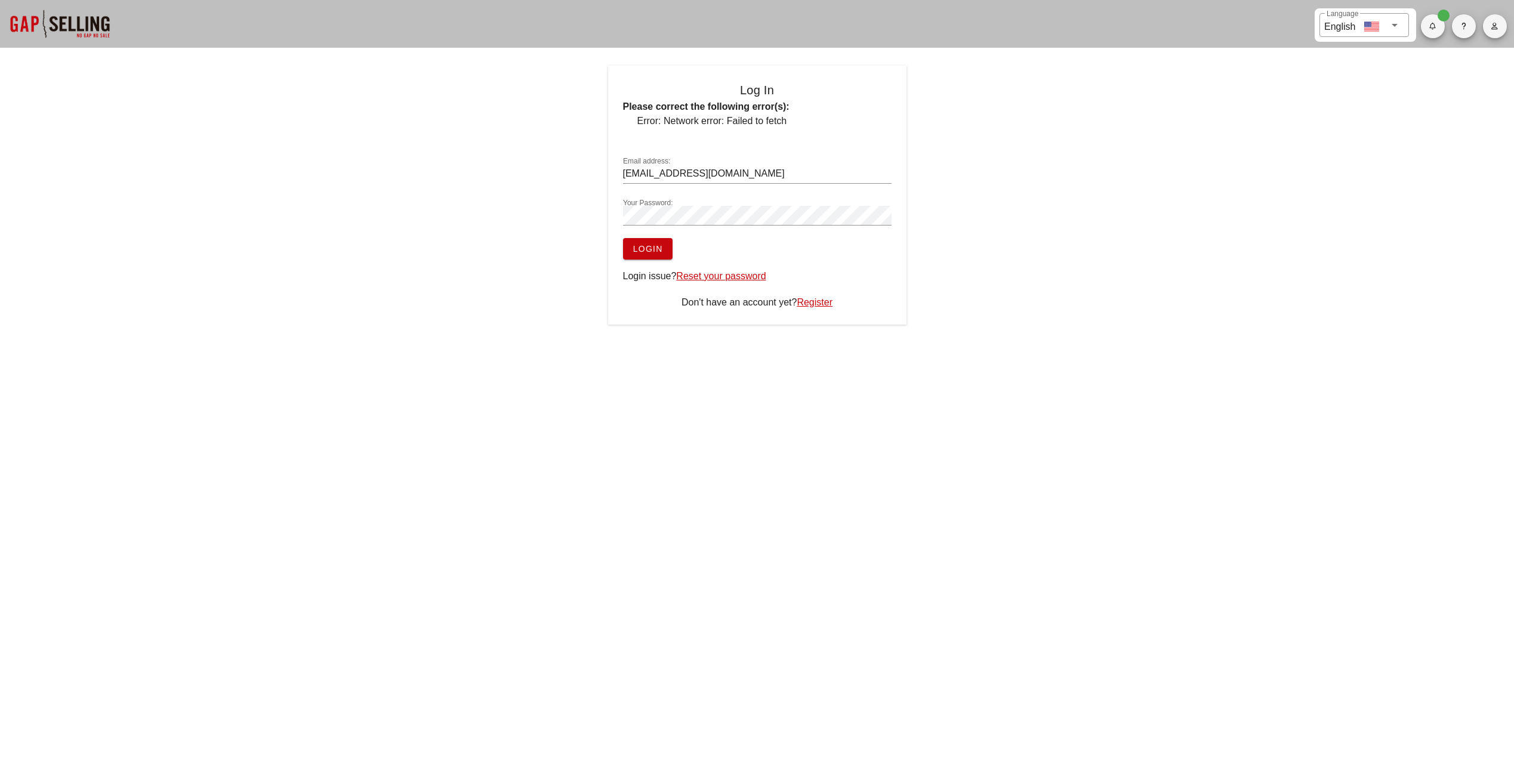 click on "Reset your password" at bounding box center [721, 276] 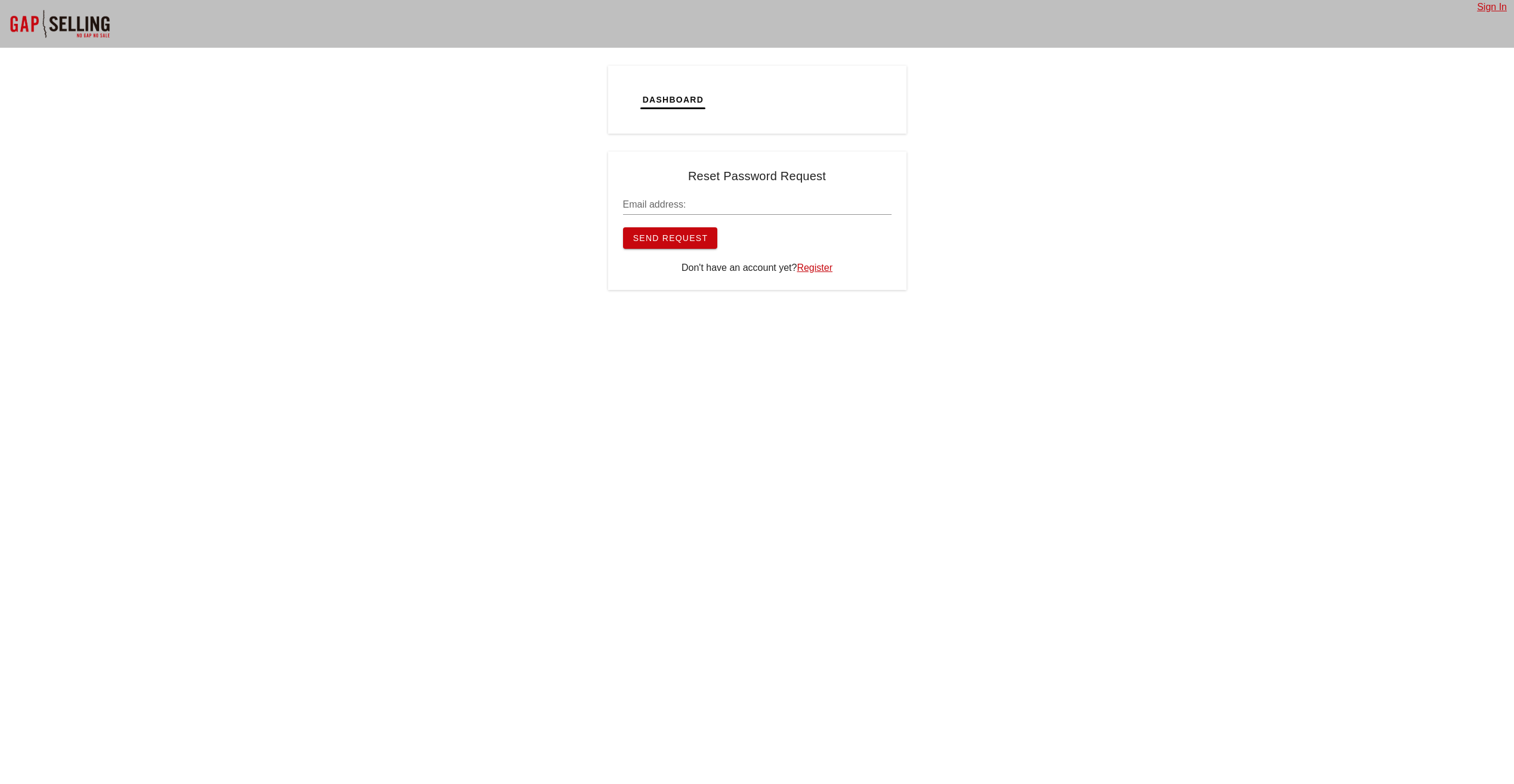 scroll, scrollTop: 0, scrollLeft: 0, axis: both 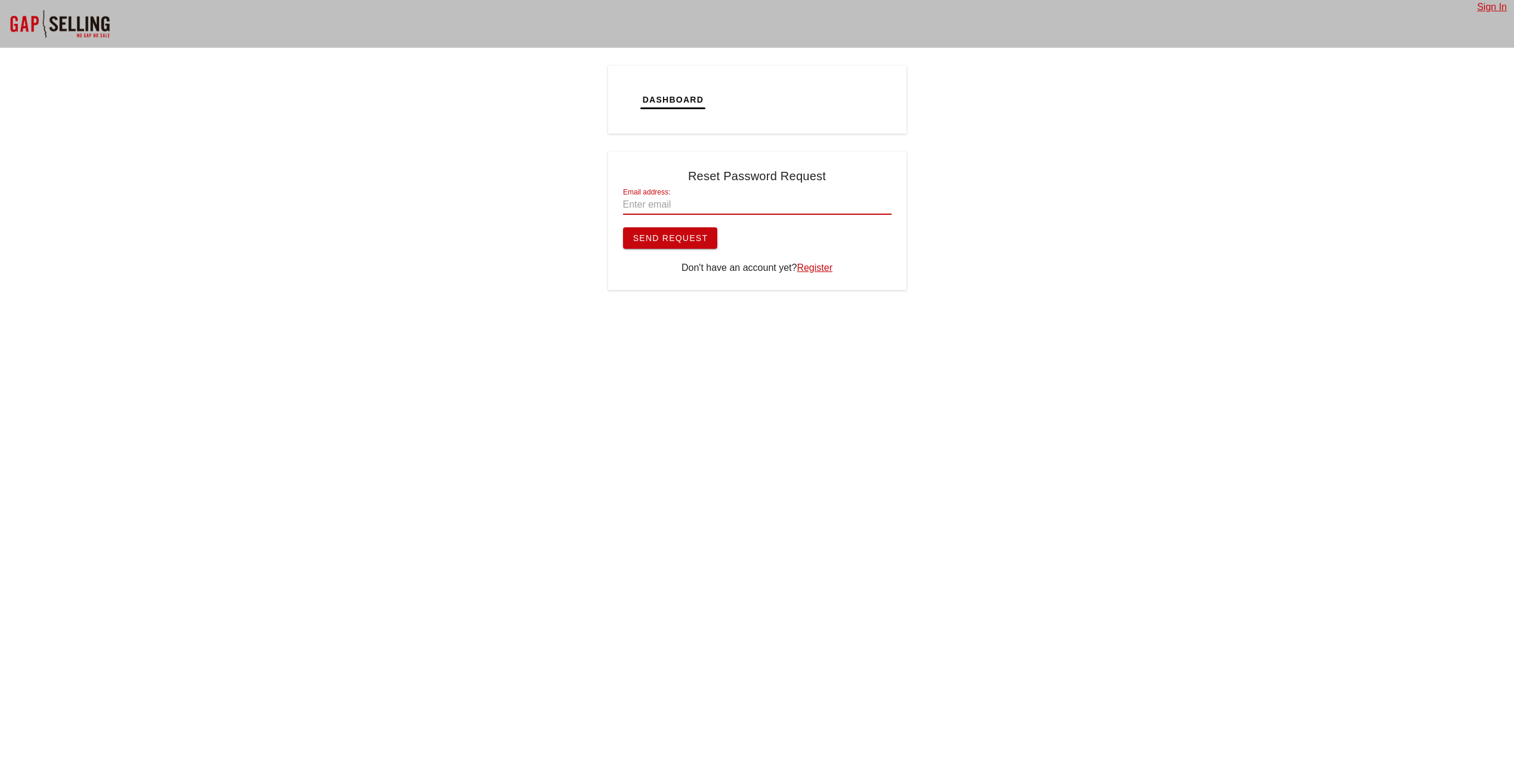 type on "[EMAIL_ADDRESS][DOMAIN_NAME]" 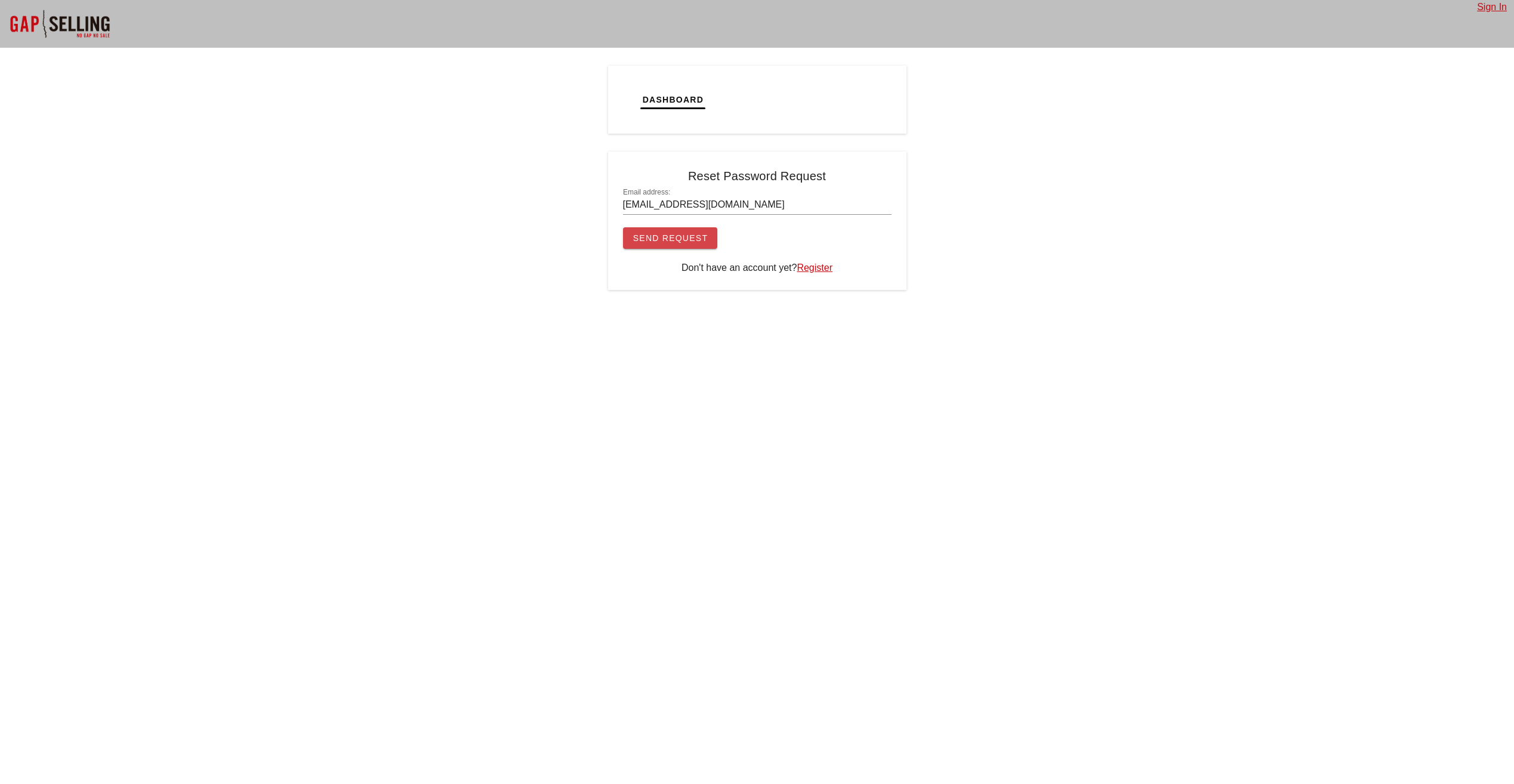 click on "Send Request" at bounding box center (670, 238) 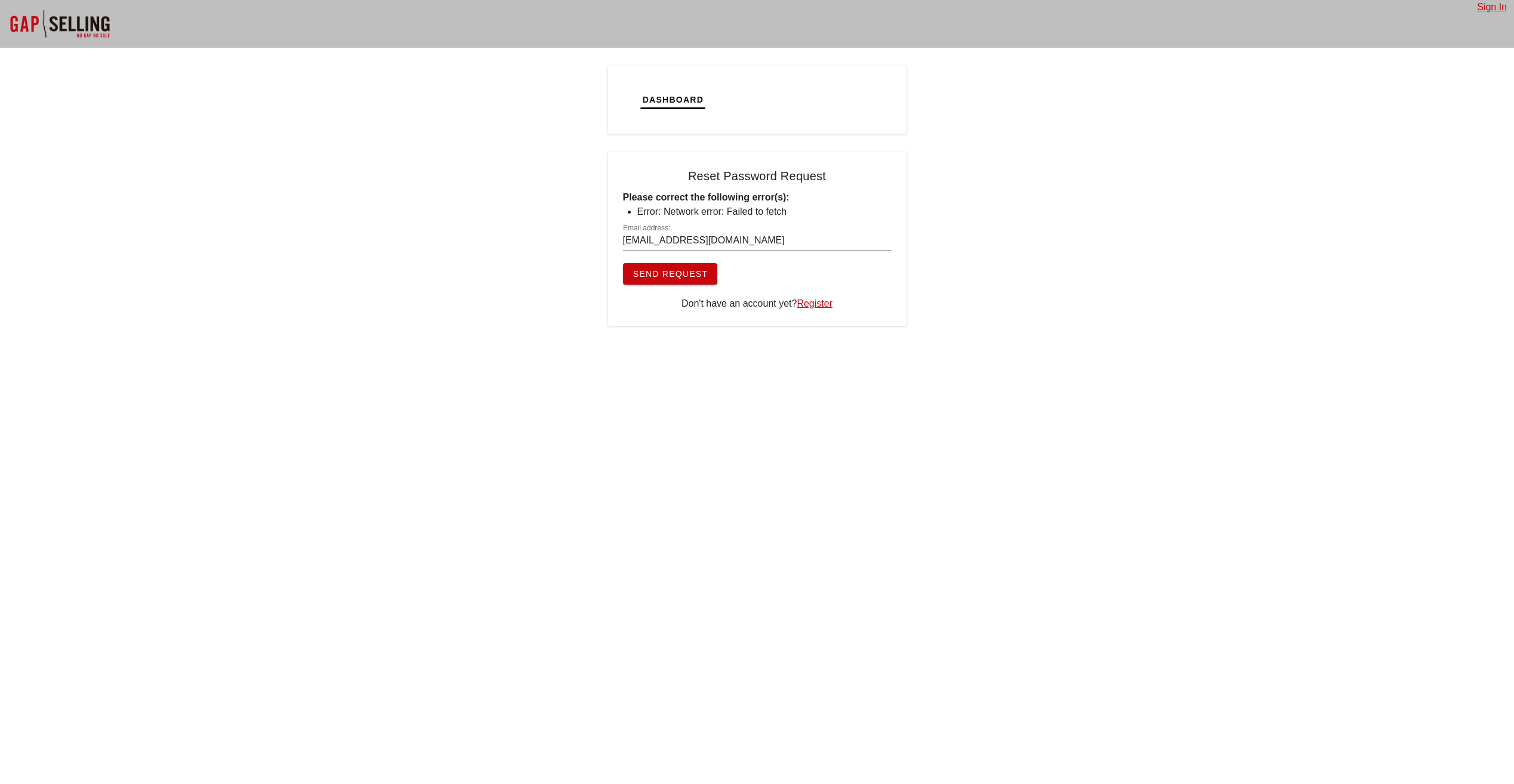 click on "Email address: [EMAIL_ADDRESS][DOMAIN_NAME]" at bounding box center [757, 243] 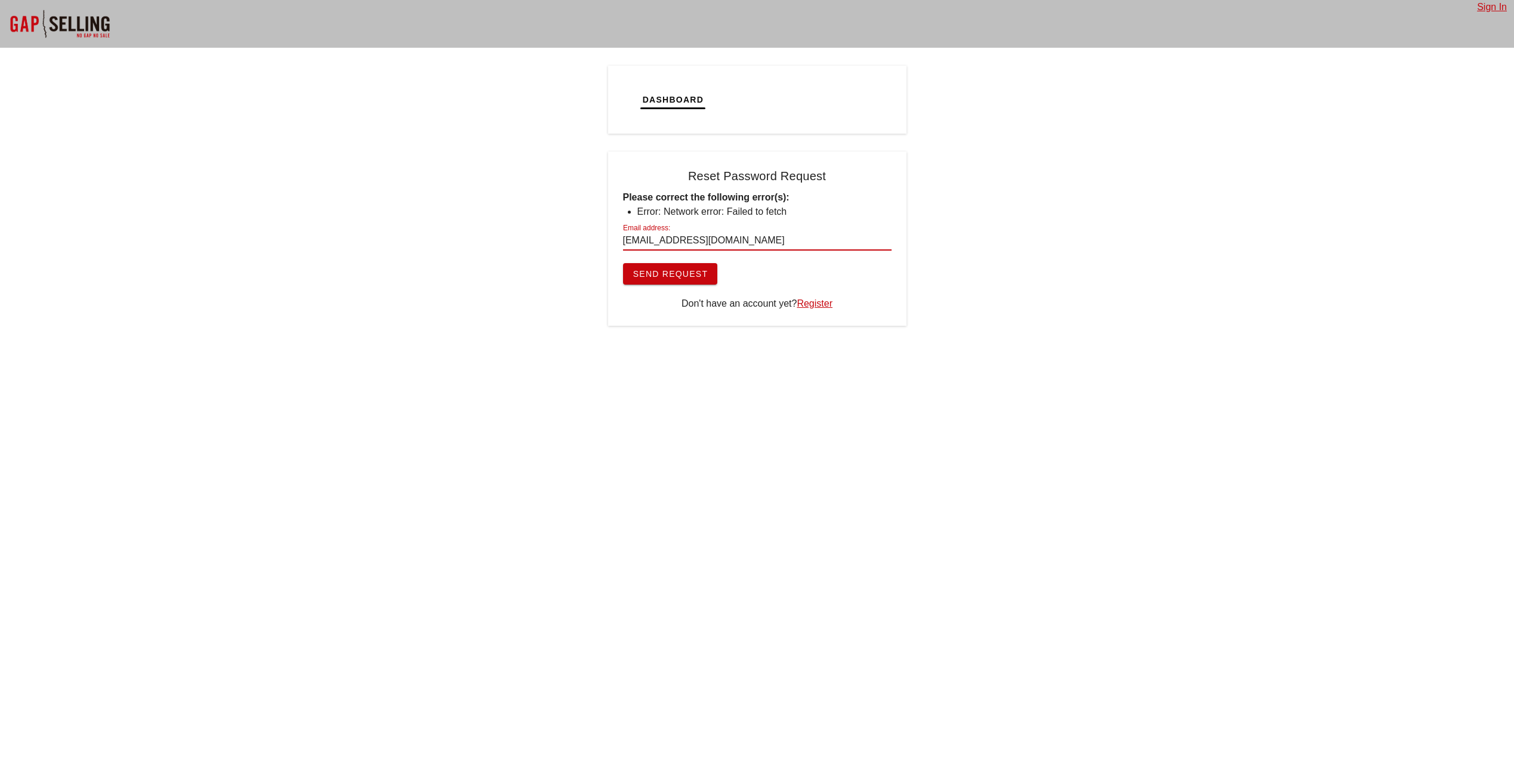 drag, startPoint x: 746, startPoint y: 239, endPoint x: 554, endPoint y: 269, distance: 194.32962 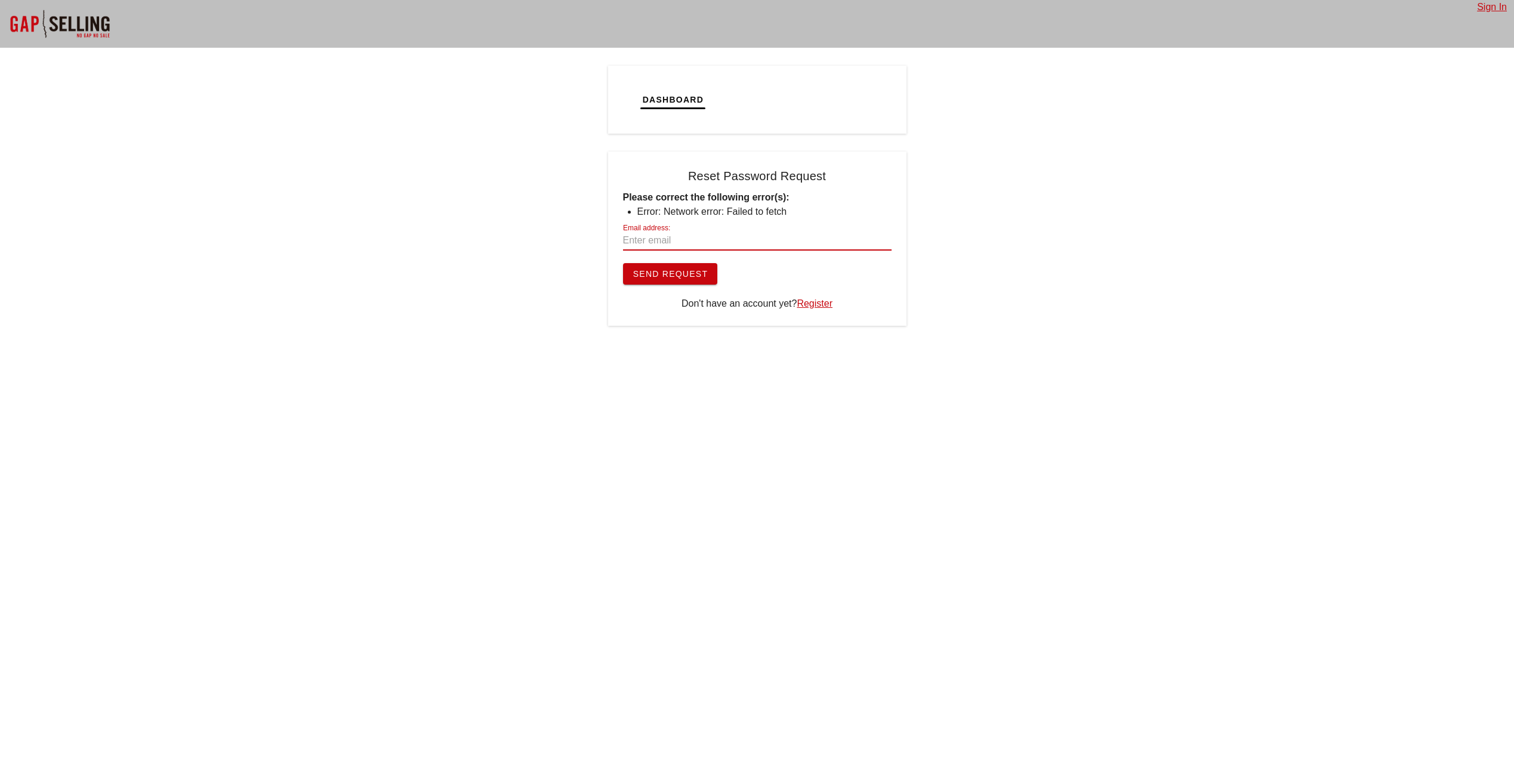 click on "Email address:" at bounding box center (646, 228) 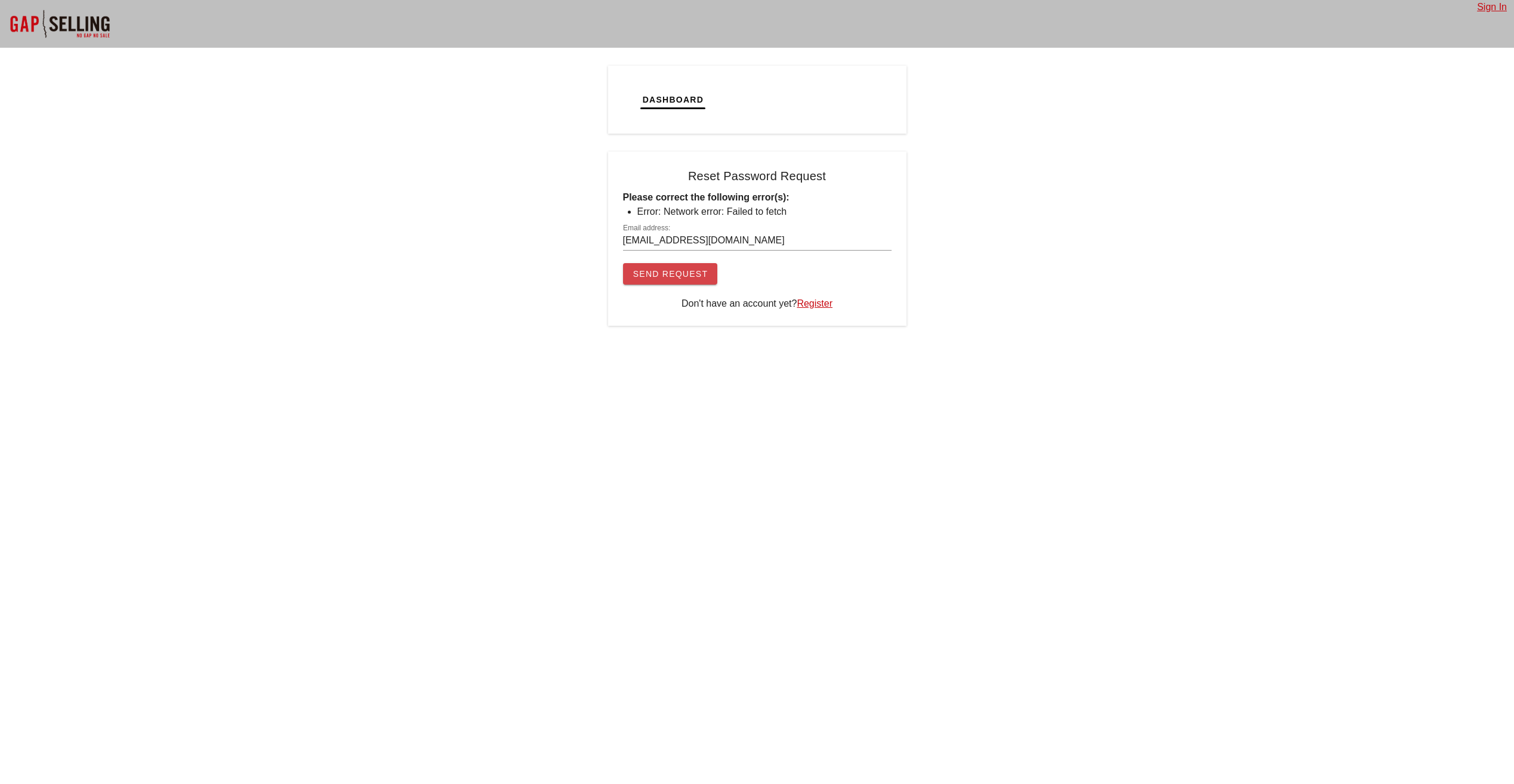 click on "Send Request" at bounding box center [670, 274] 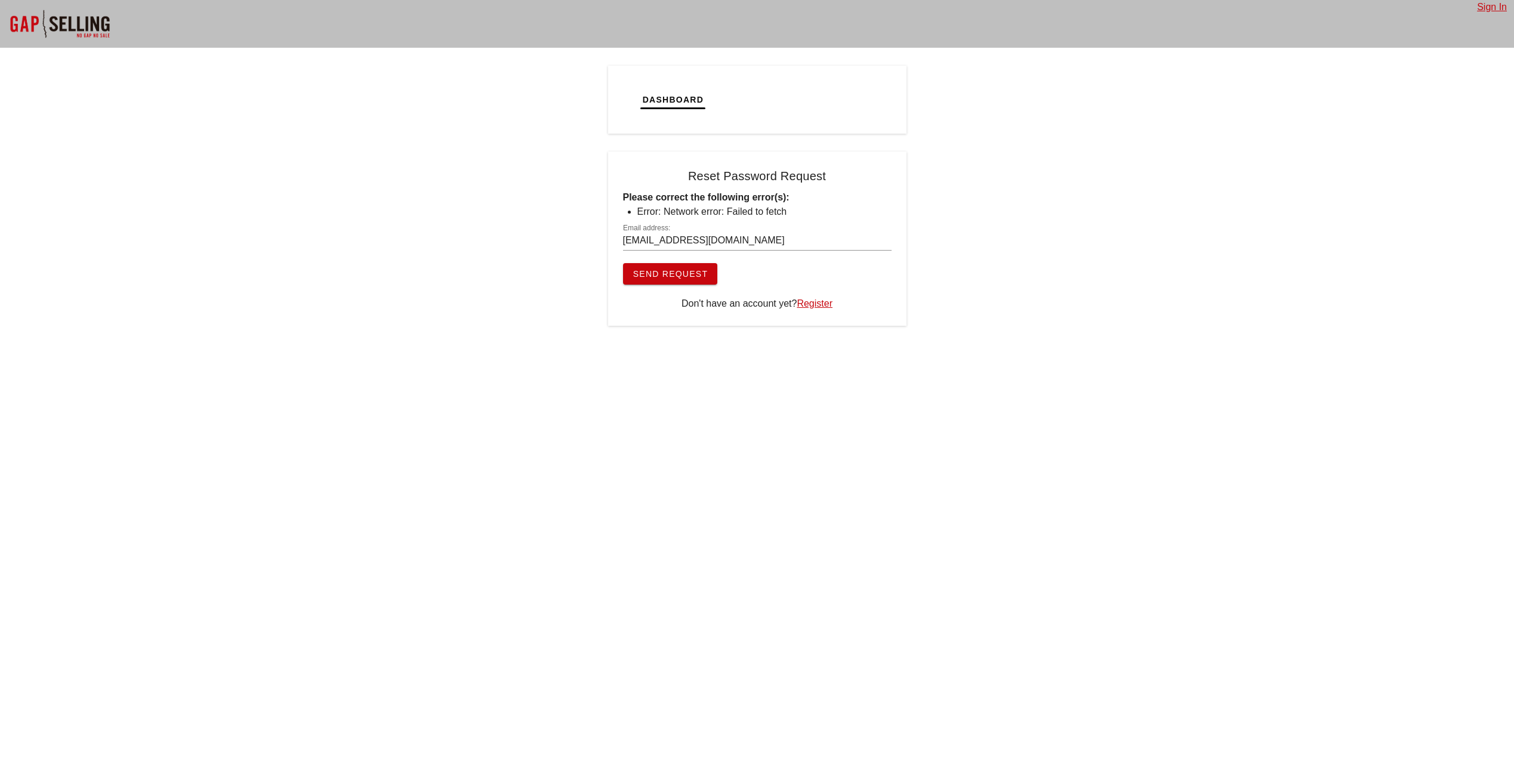 click on "Register" at bounding box center (815, 303) 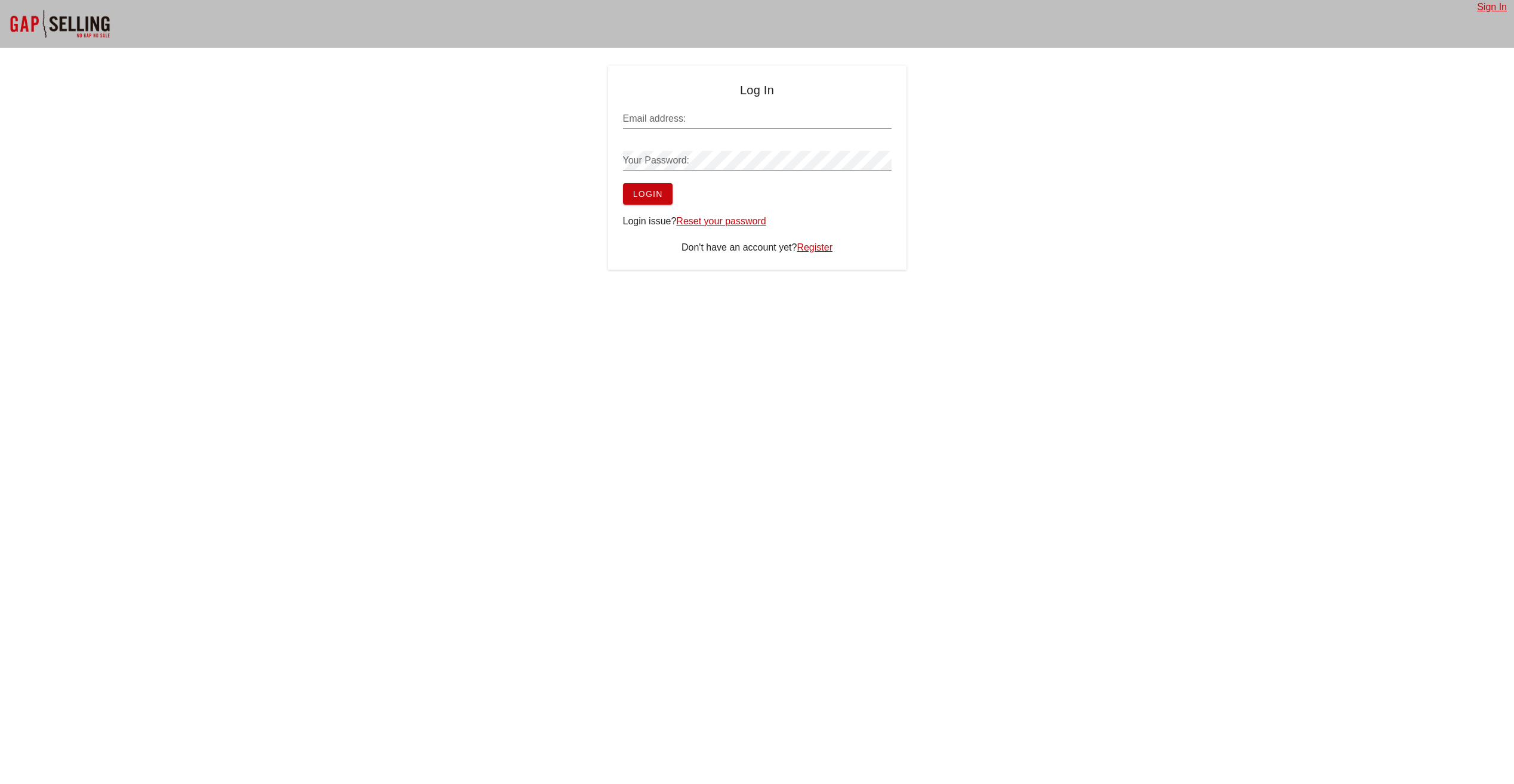 scroll, scrollTop: 0, scrollLeft: 0, axis: both 